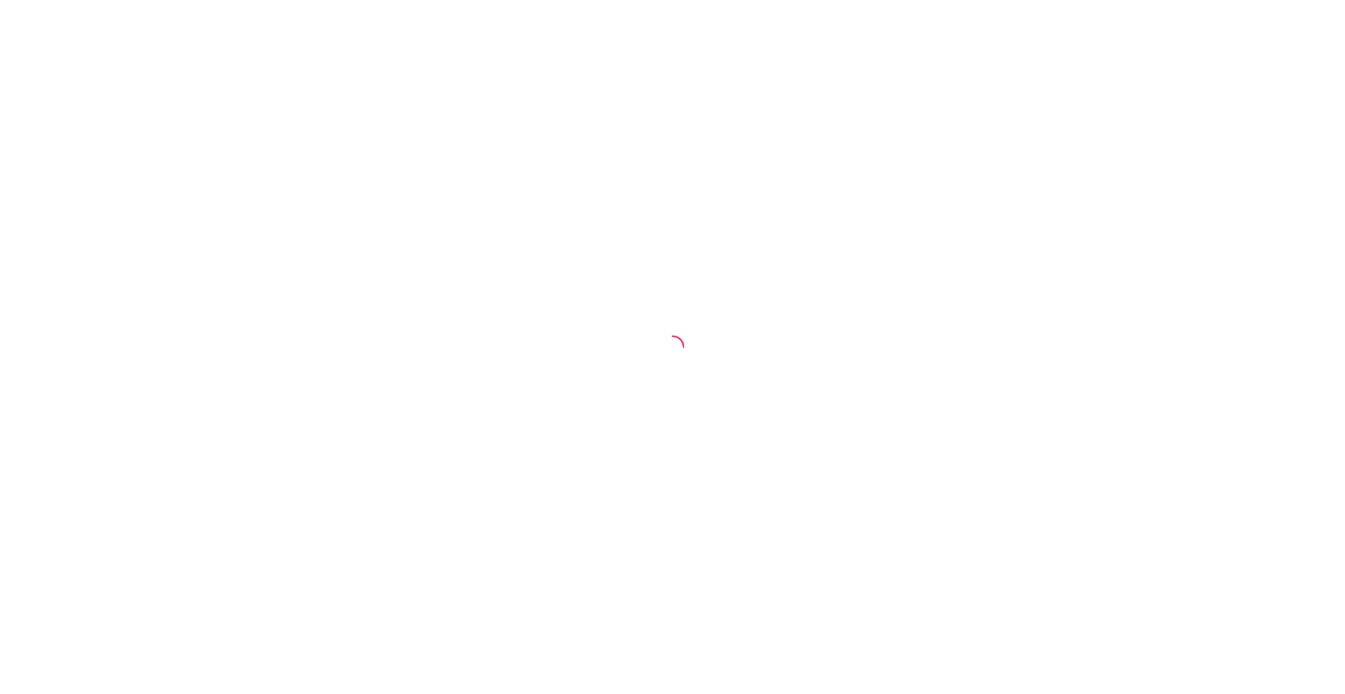 scroll, scrollTop: 0, scrollLeft: 0, axis: both 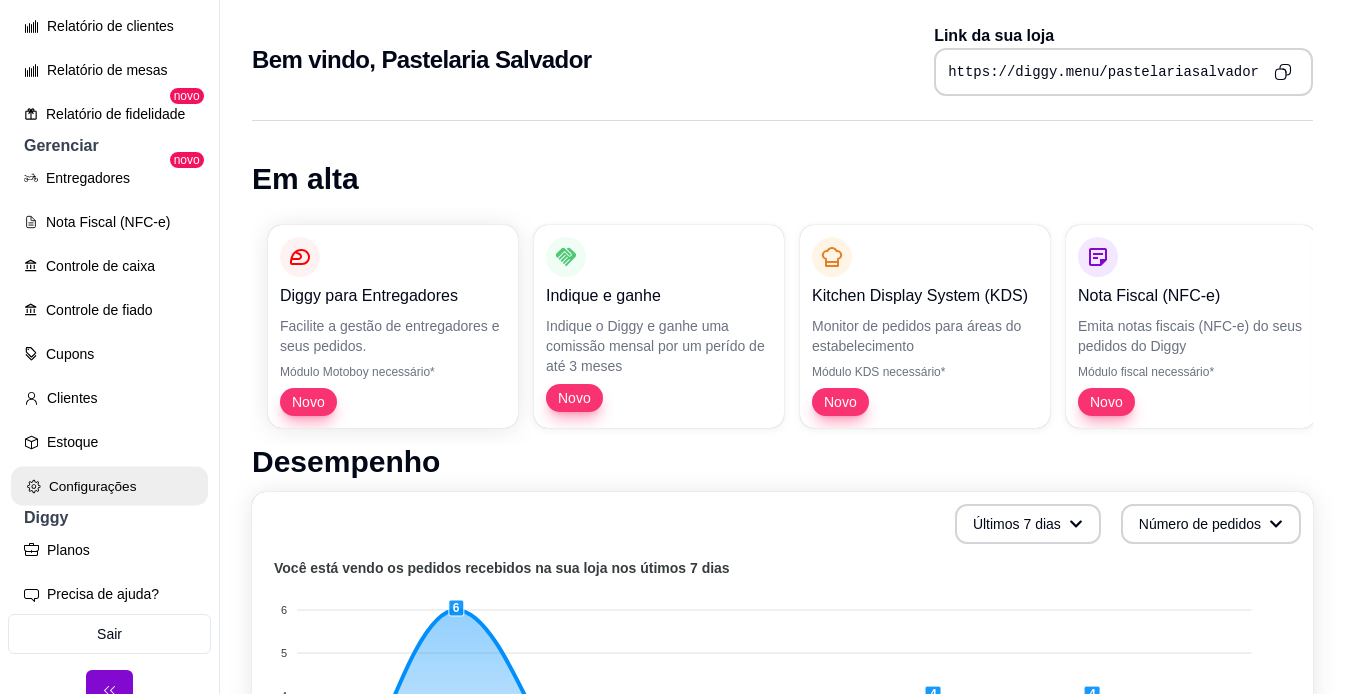 click on "Configurações" at bounding box center [109, 486] 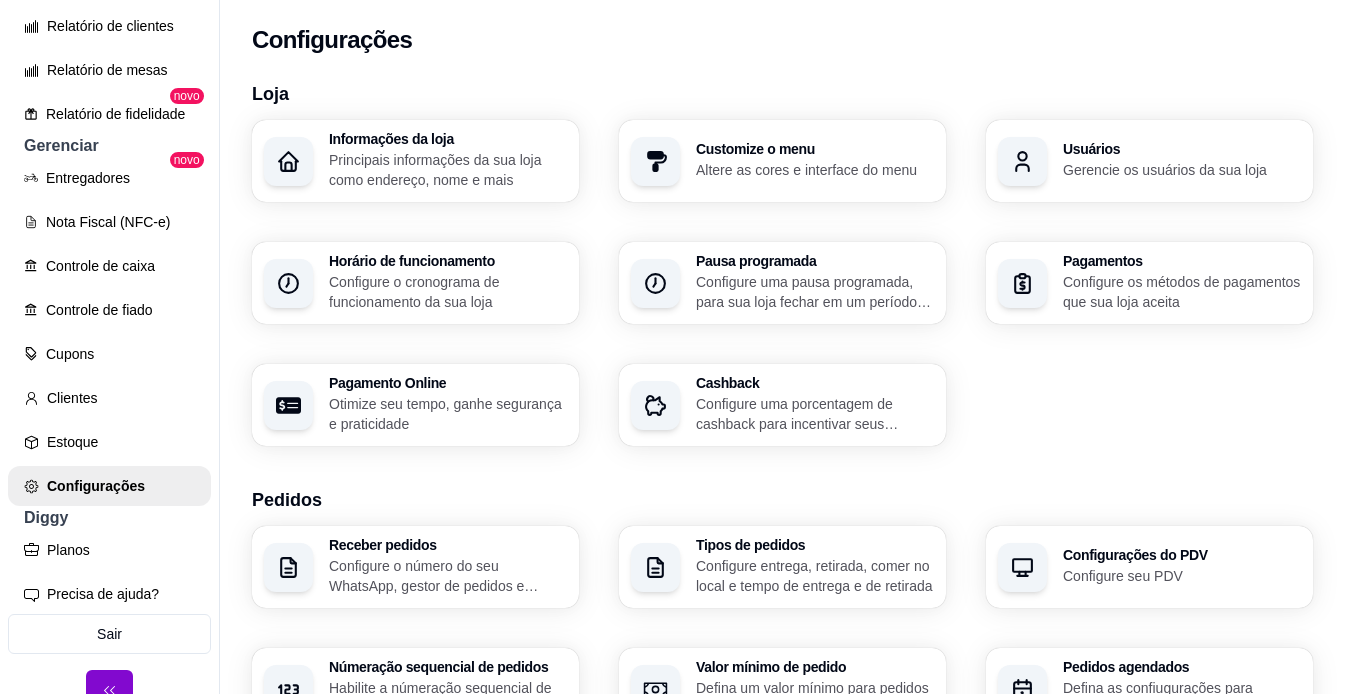 click on "Configure o cronograma de funcionamento da sua loja" at bounding box center (448, 292) 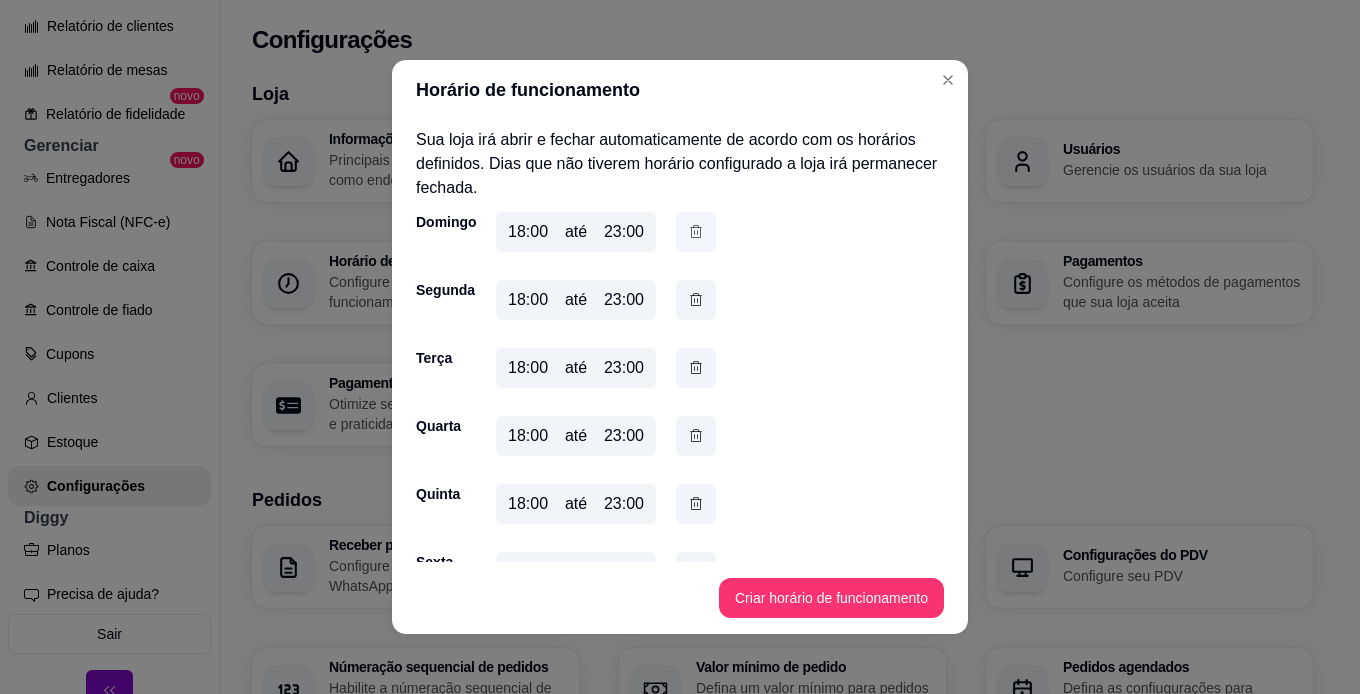 click at bounding box center [696, 232] 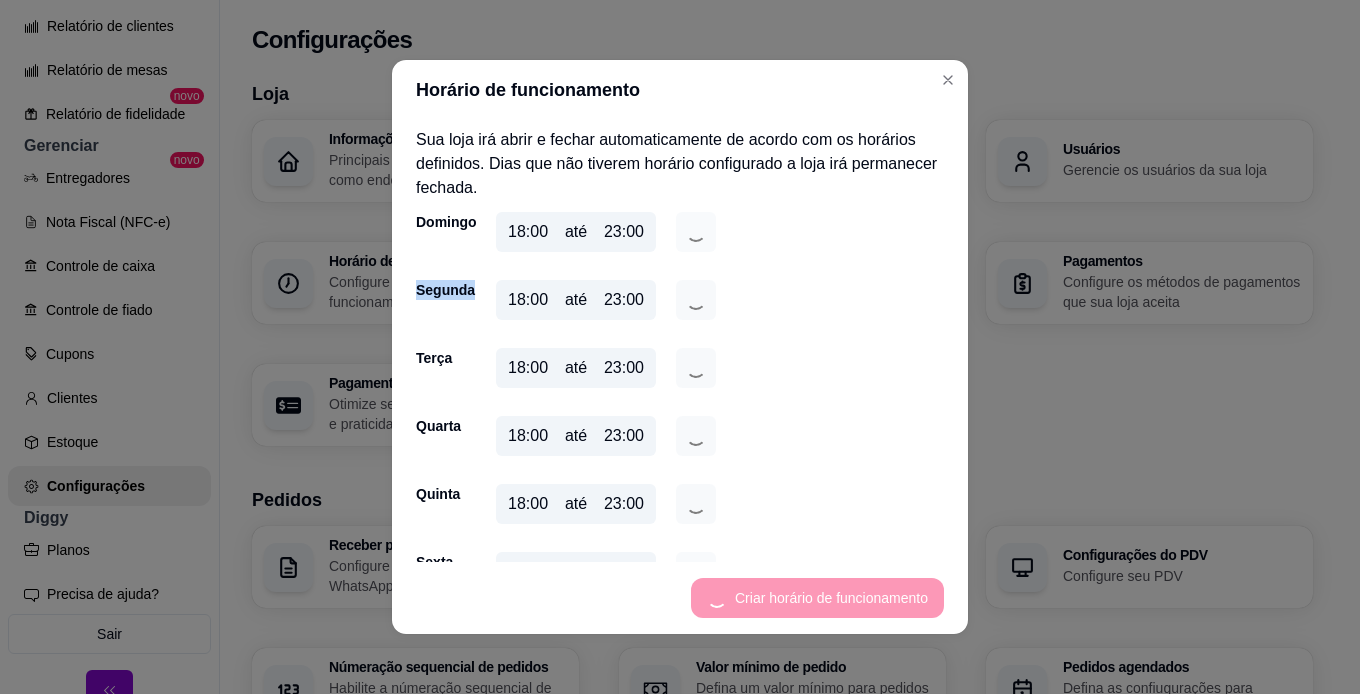 click on "18:00 até   23:00" at bounding box center [606, 236] 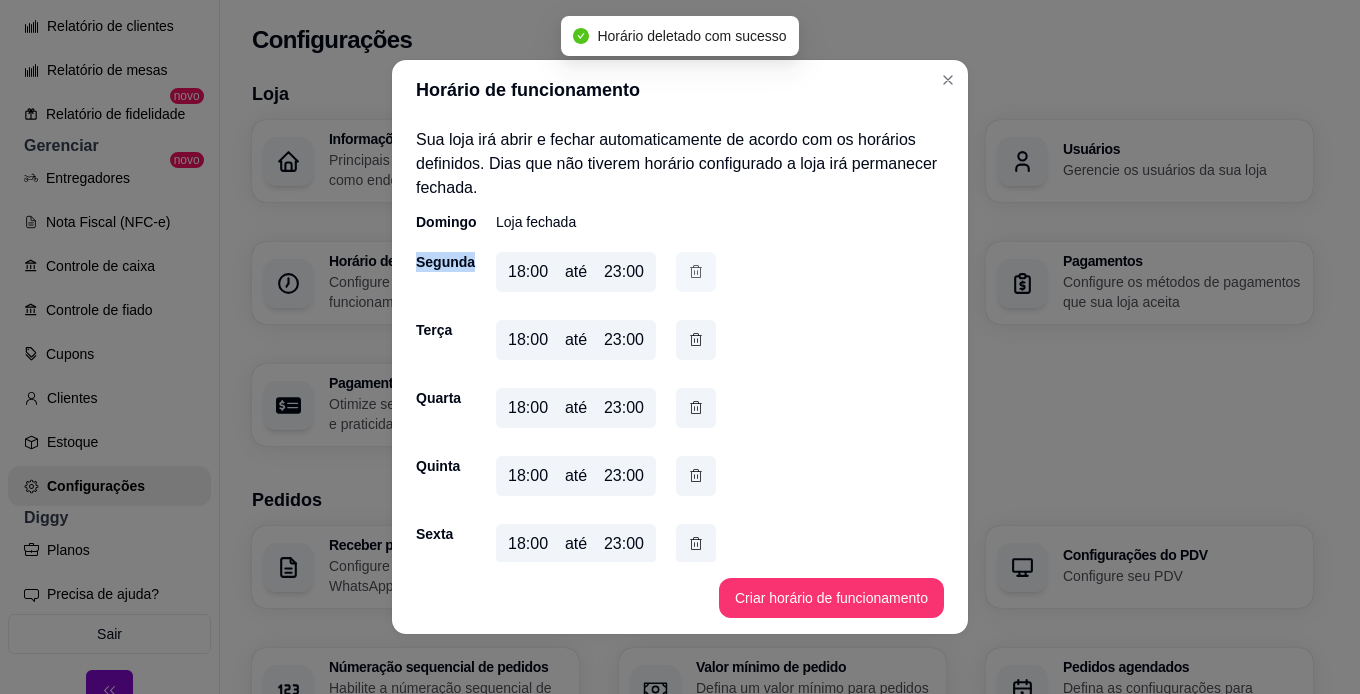 click at bounding box center (696, 272) 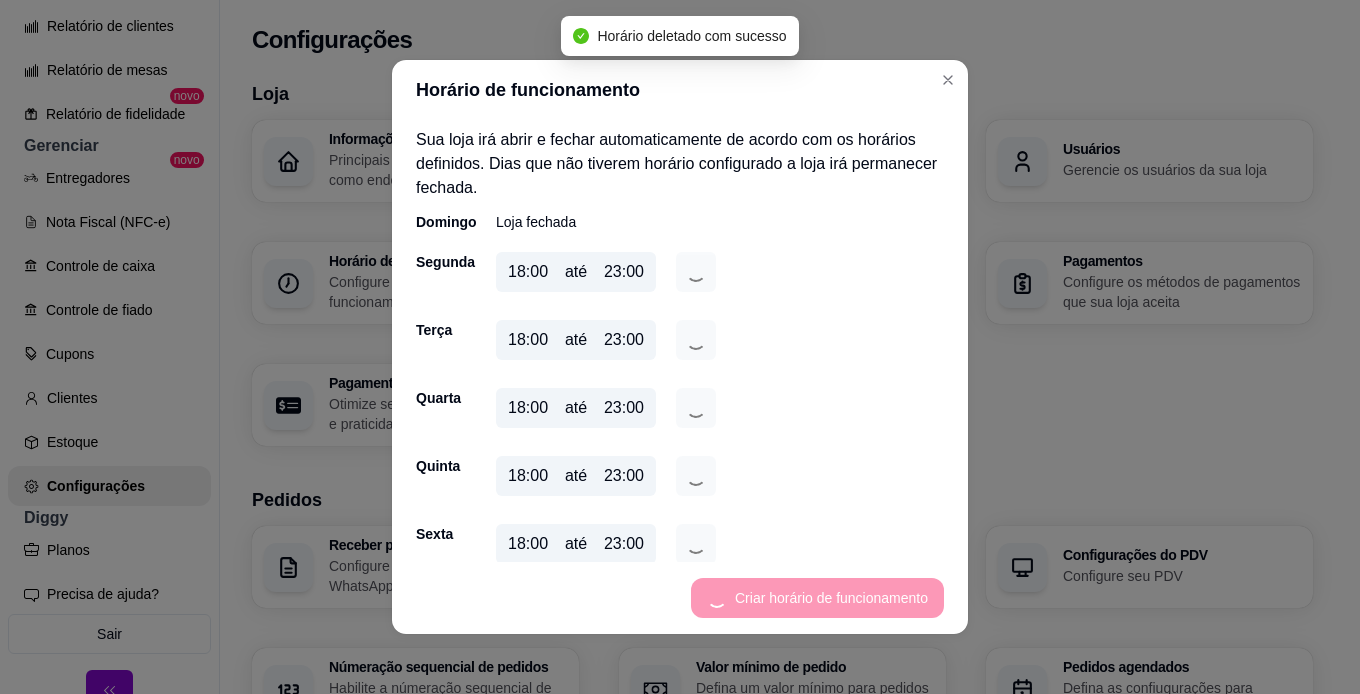 click on "Sua loja irá abrir e fechar automaticamente de acordo com os horários definidos. Dias que não tiverem horário configurado a loja irá permanecer fechada. Domingo Loja fechada Segunda 18:00 até   23:00 Terça 18:00 até   23:00 Quarta 18:00 até   23:00 Quinta 18:00 até   23:00 Sexta 18:00 até   23:00 Sábado 18:00 até   23:00" at bounding box center (680, 341) 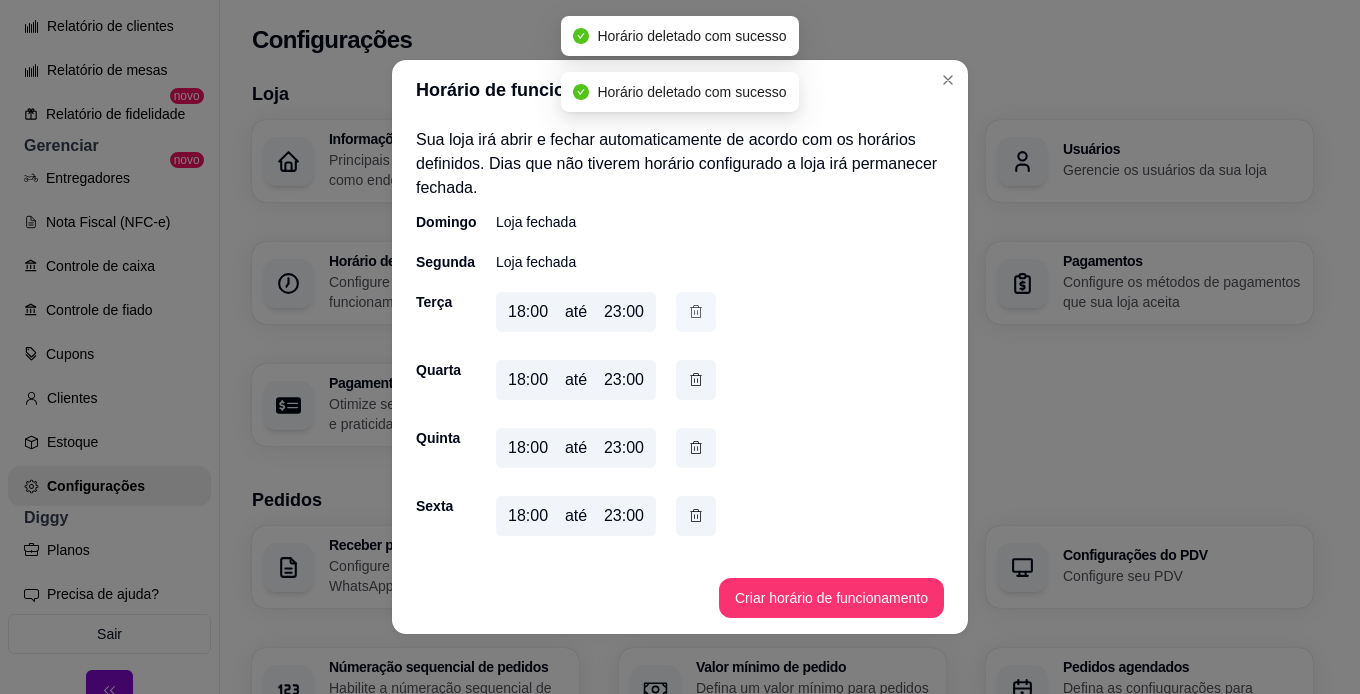 click 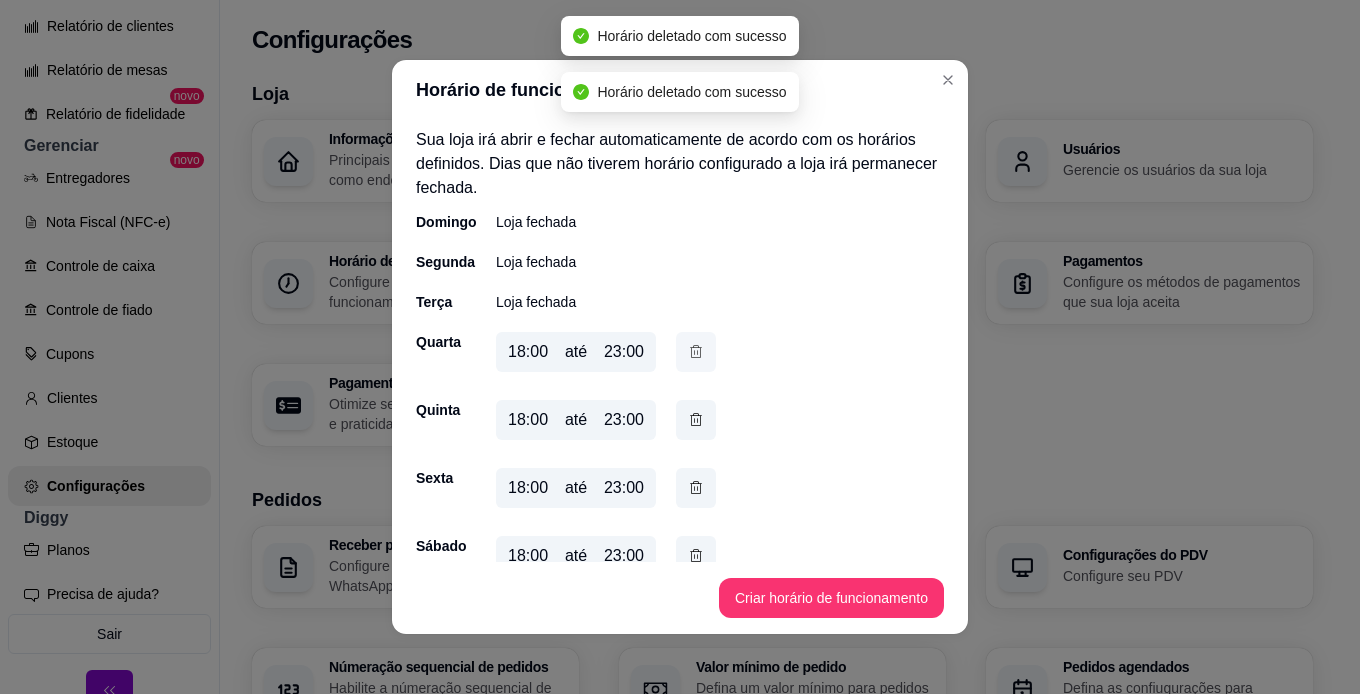 click at bounding box center [696, 352] 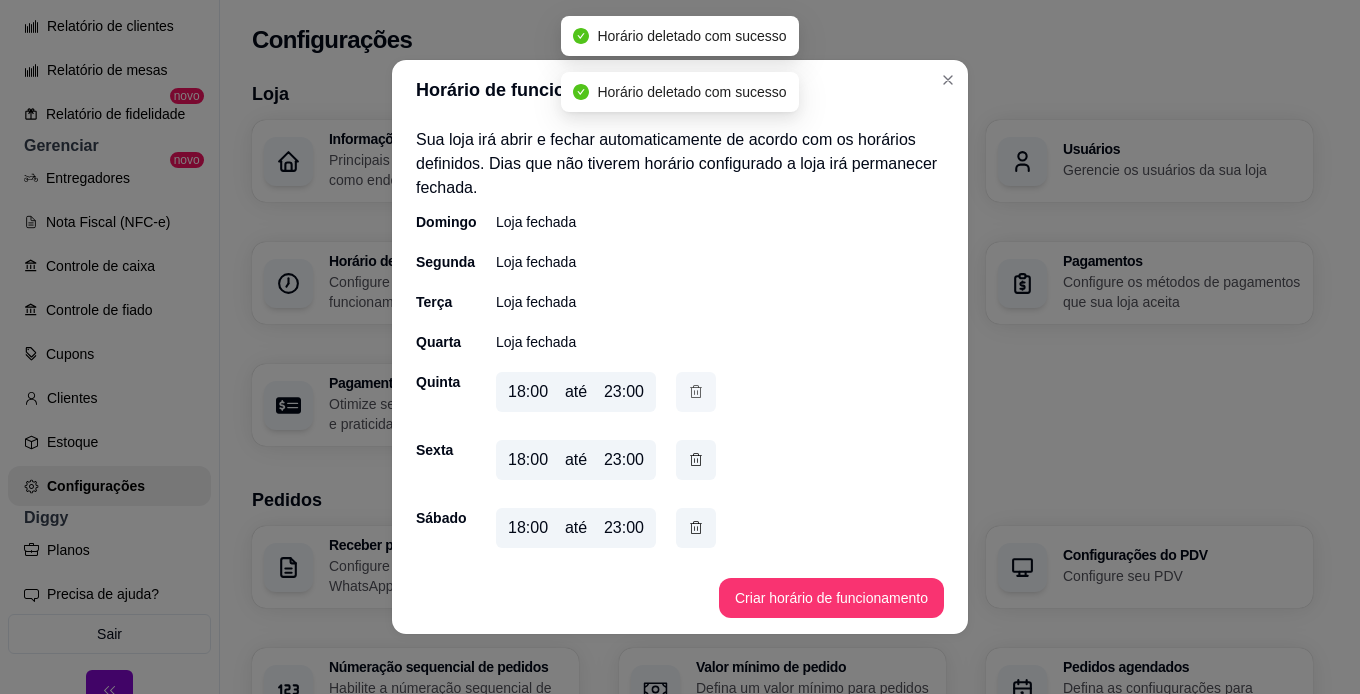 click at bounding box center [696, 392] 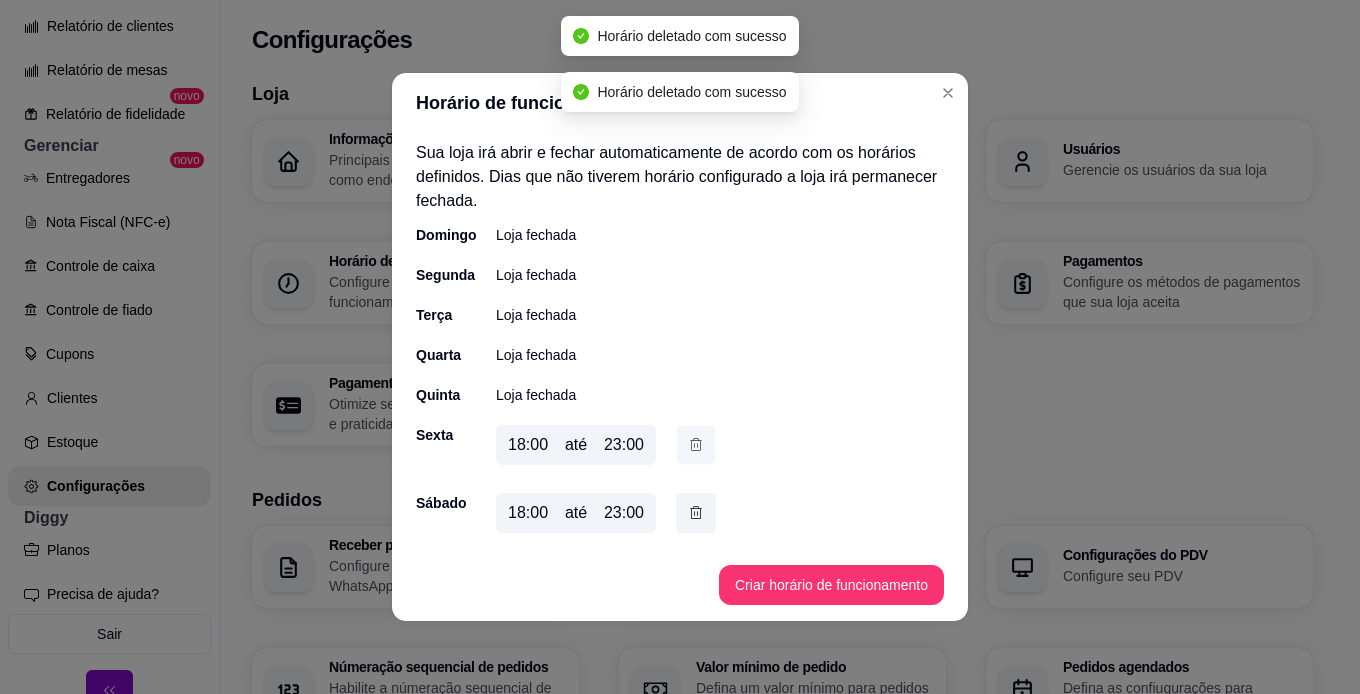 click 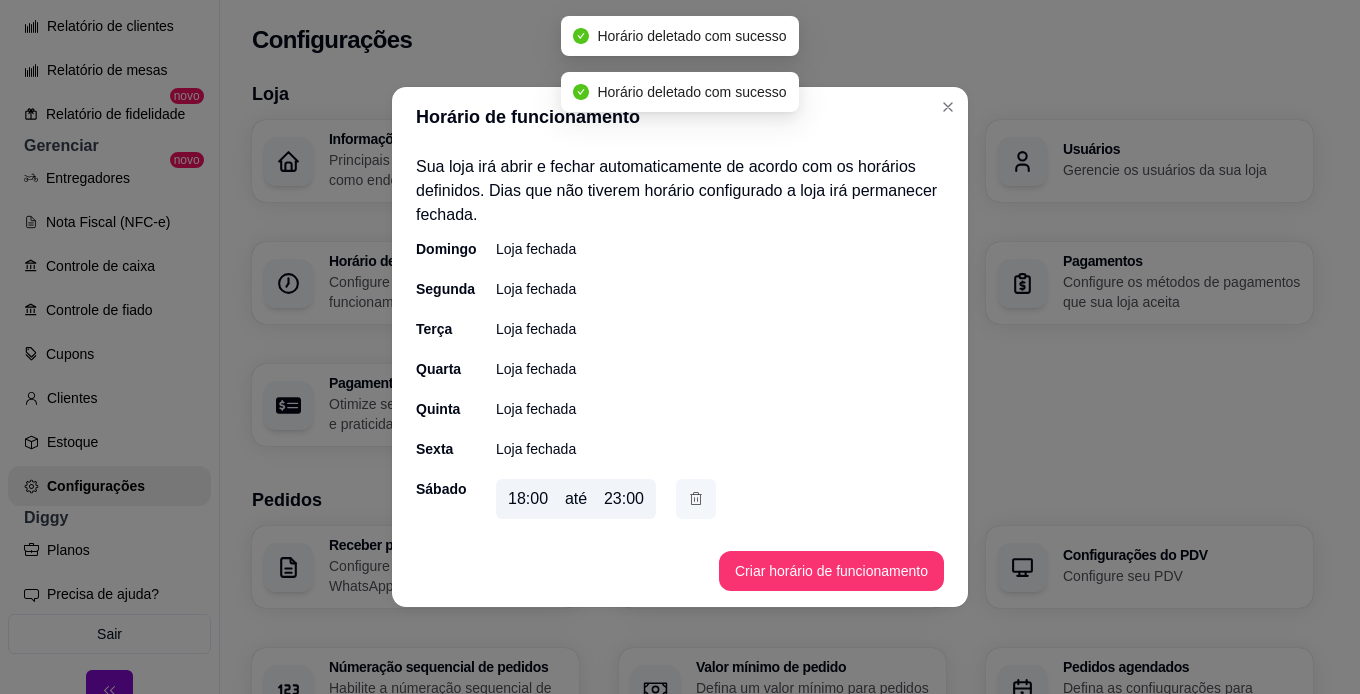 click 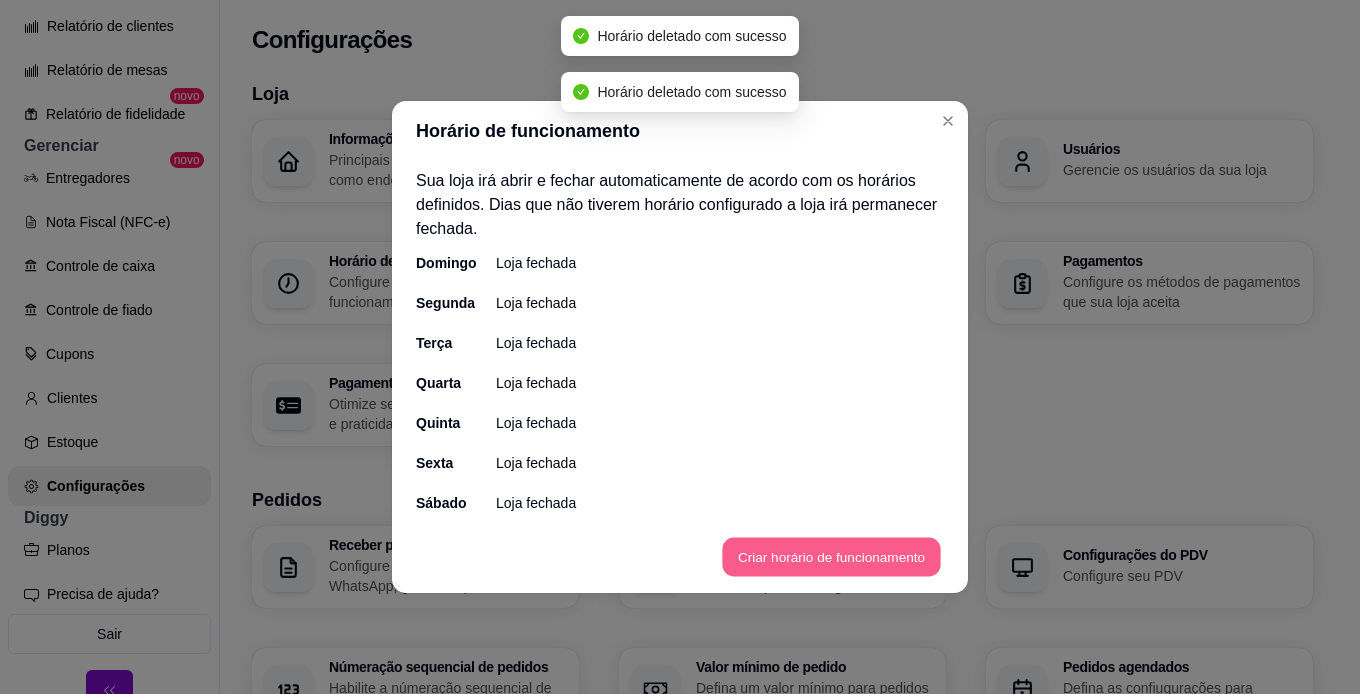 click on "Criar horário de funcionamento" at bounding box center (831, 557) 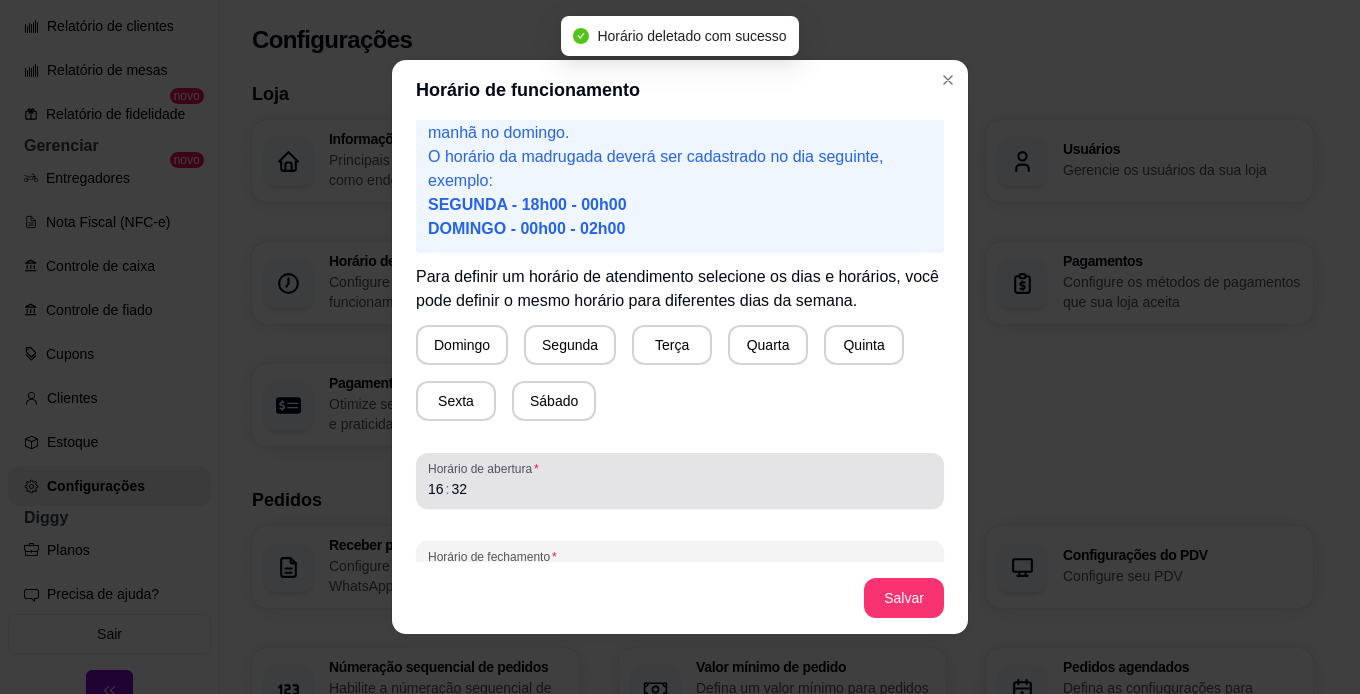 scroll, scrollTop: 134, scrollLeft: 0, axis: vertical 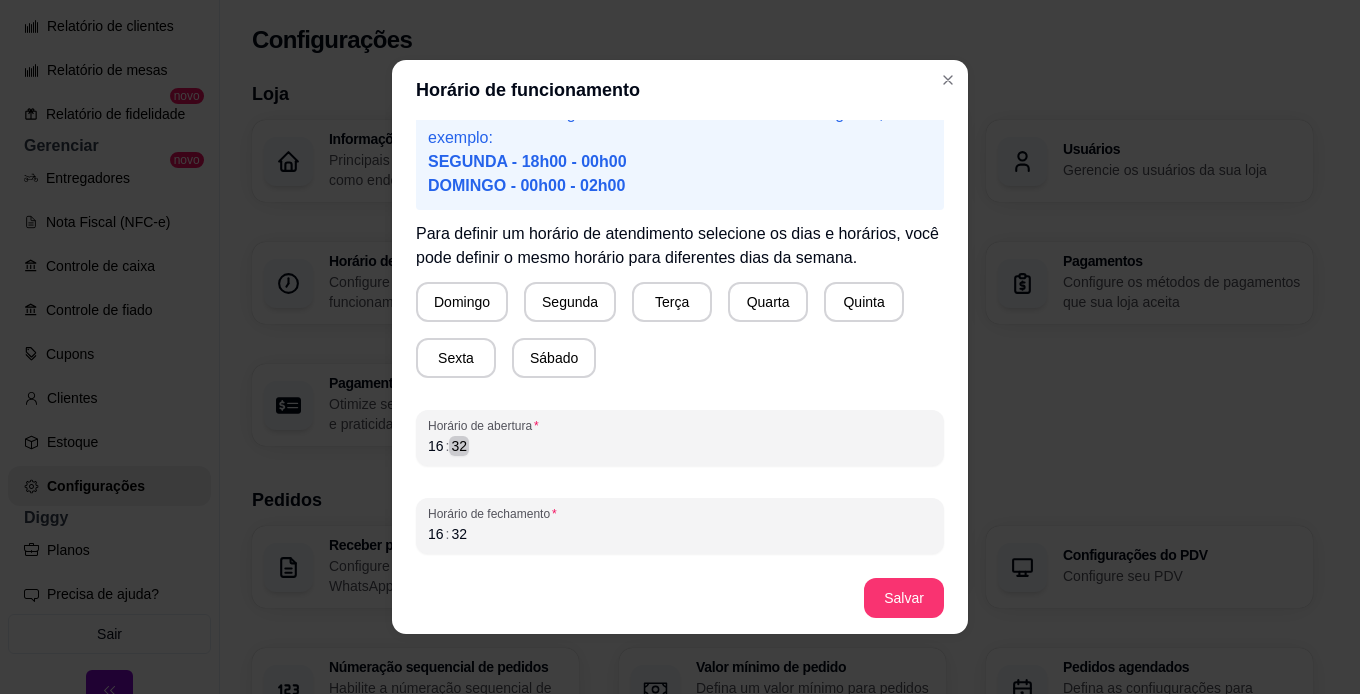 click on "16 : 32" at bounding box center [680, 446] 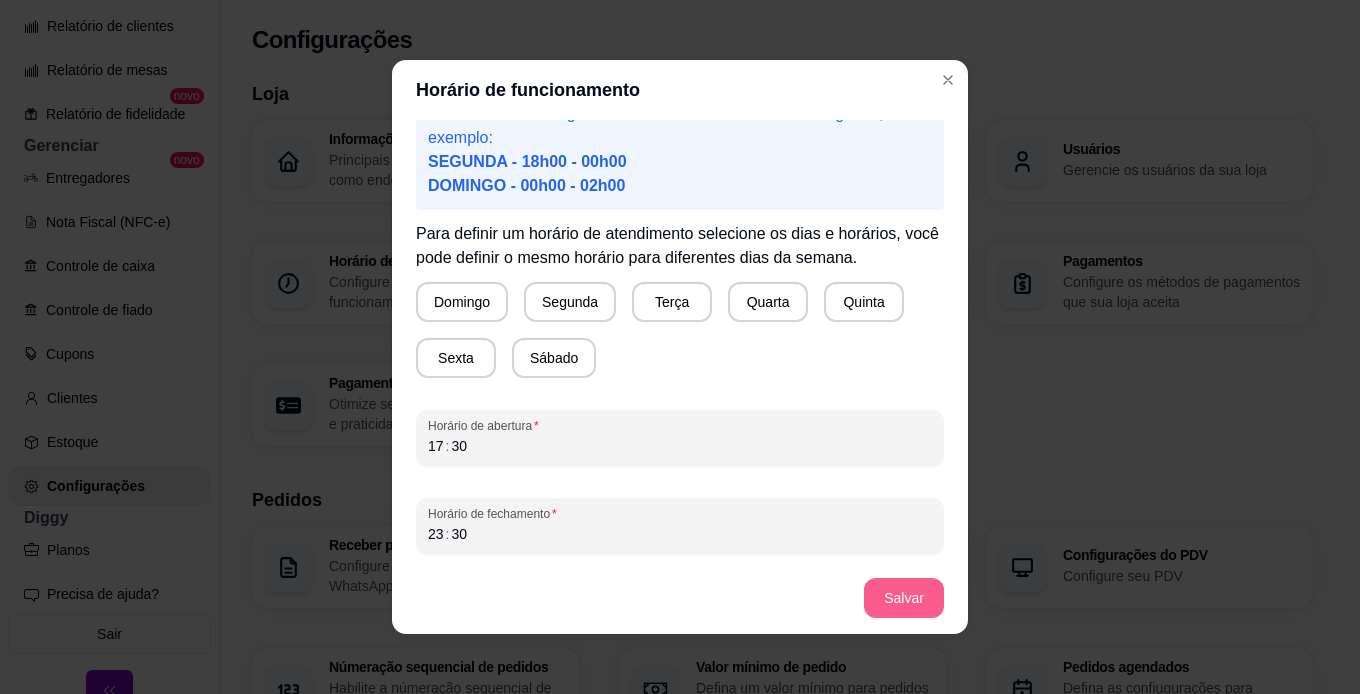 click on "Salvar" at bounding box center [904, 598] 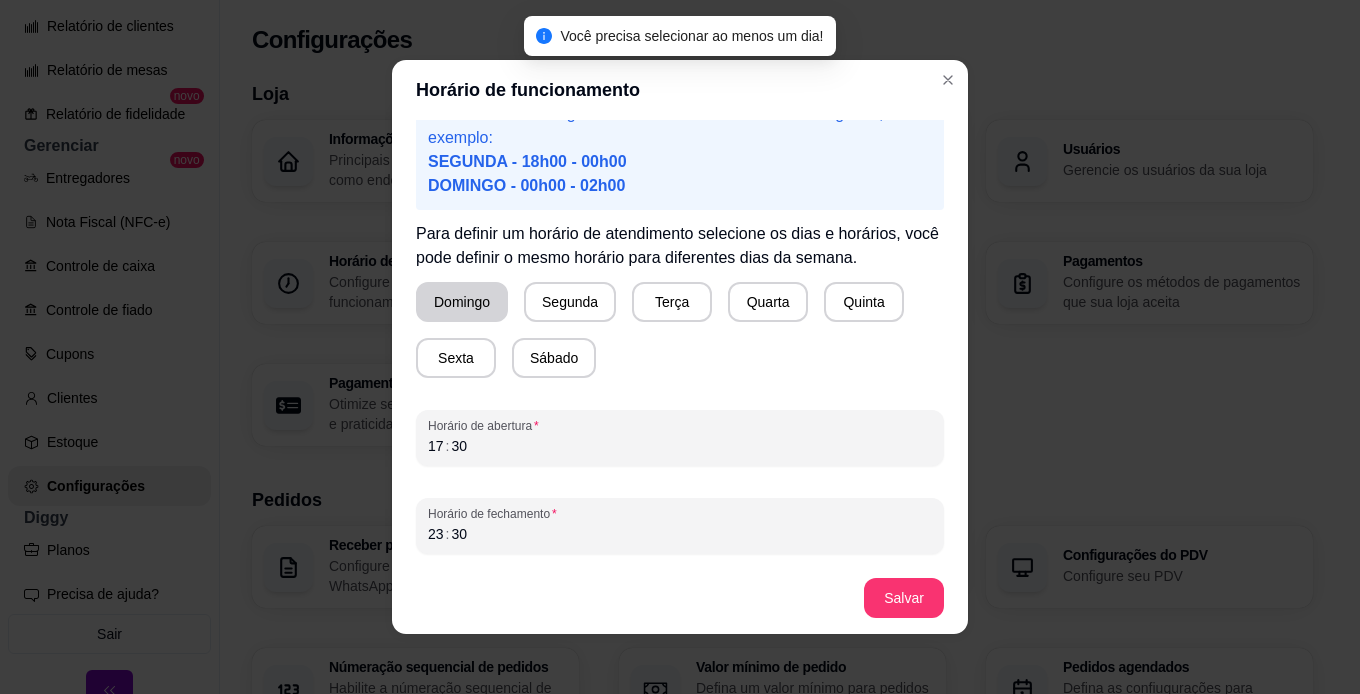 click on "Domingo" at bounding box center (462, 302) 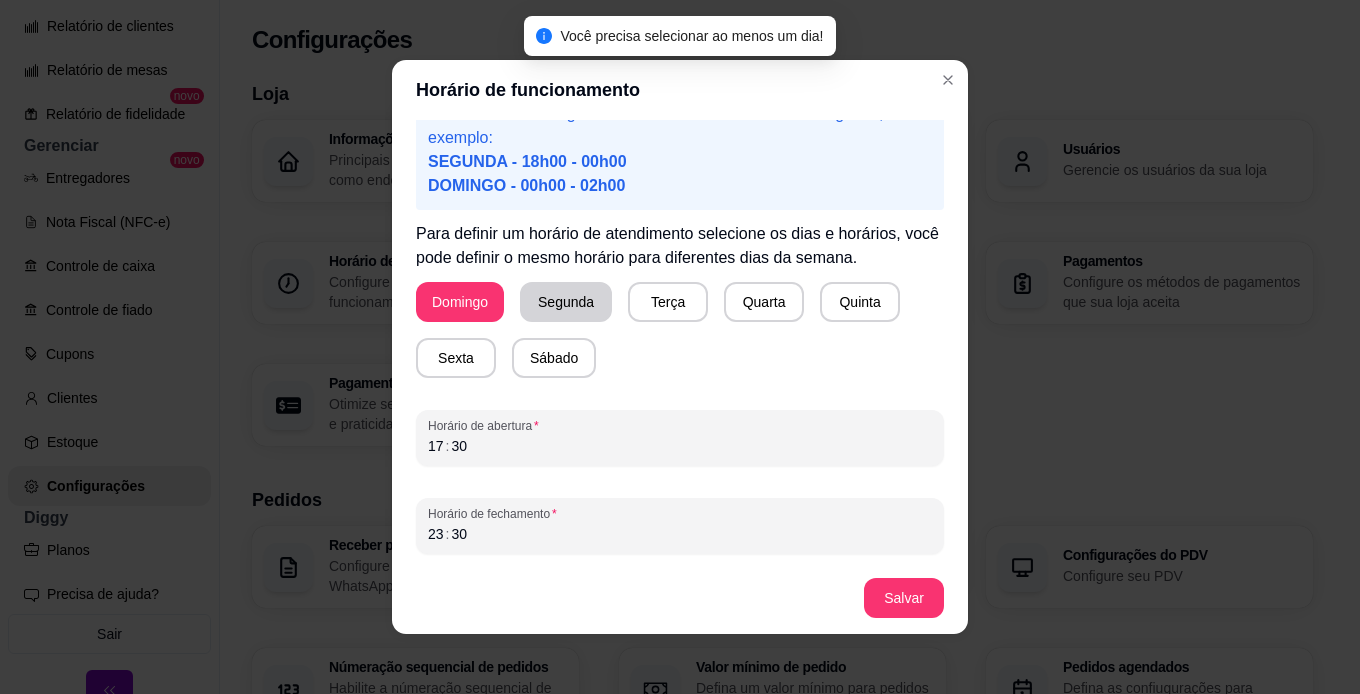 click on "Segunda" at bounding box center (566, 302) 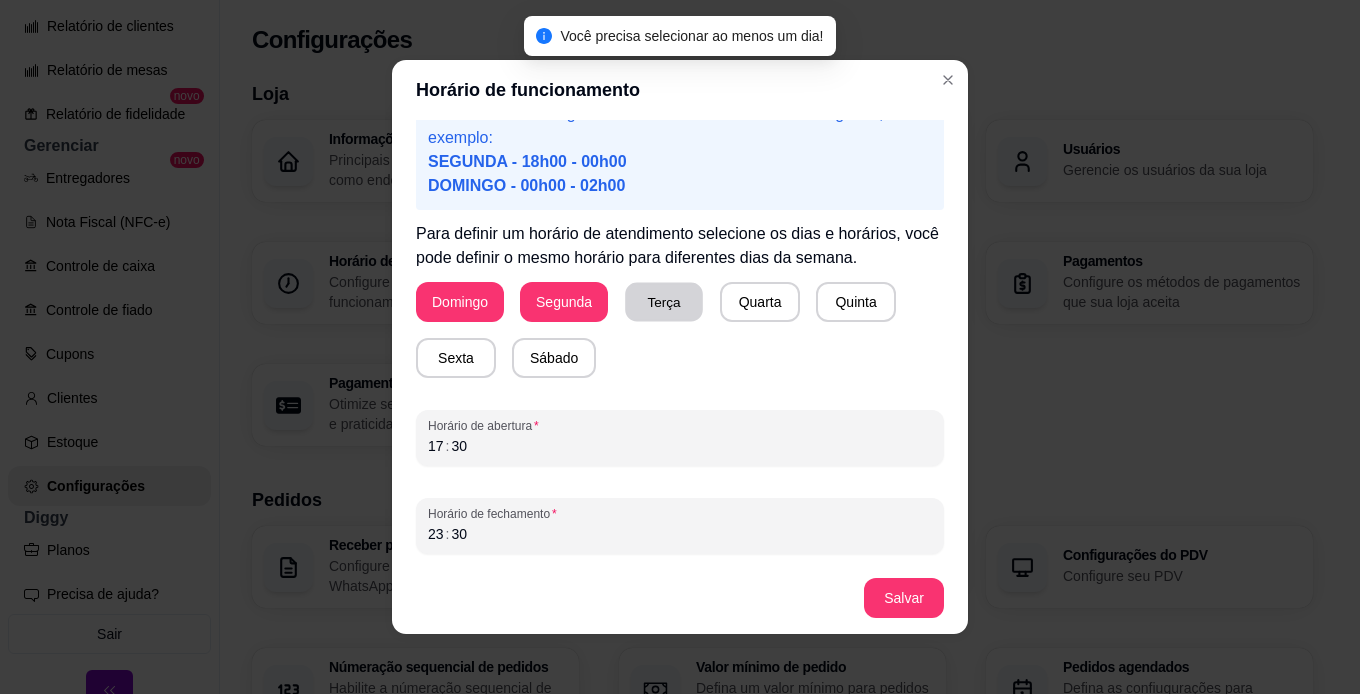 click on "Terça" at bounding box center [664, 302] 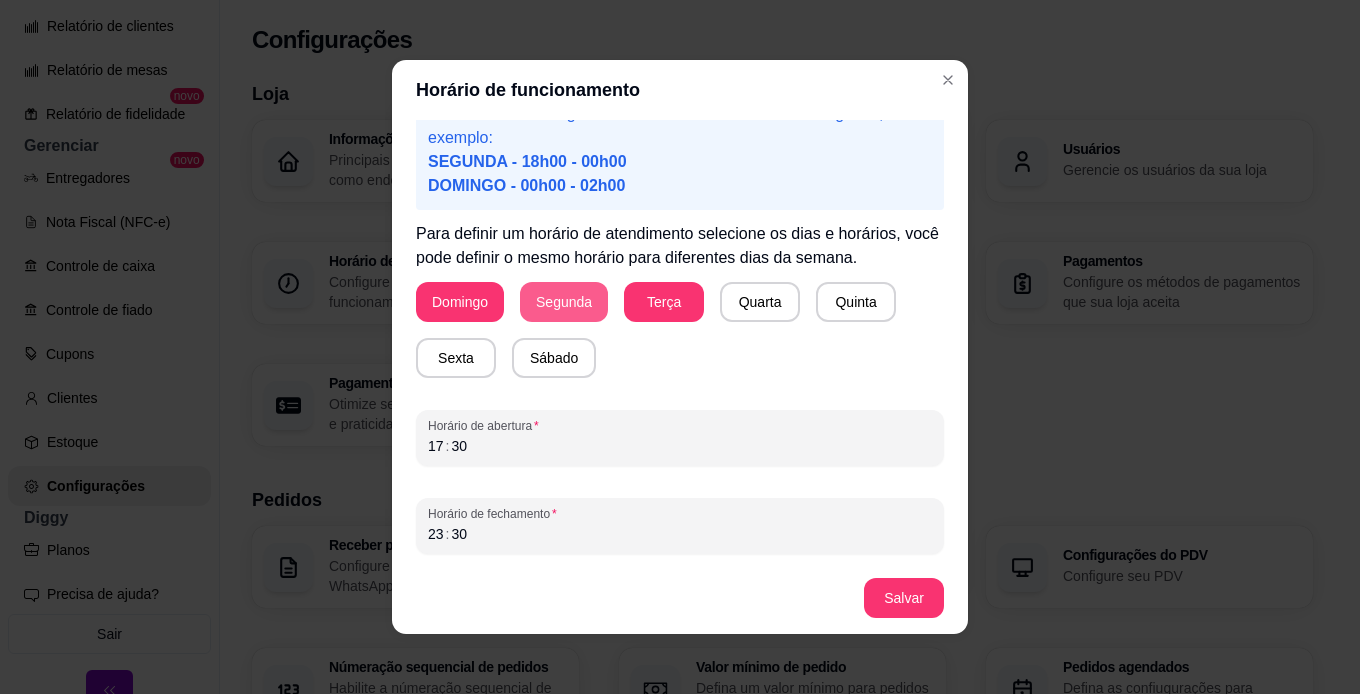 click on "Segunda" at bounding box center [564, 302] 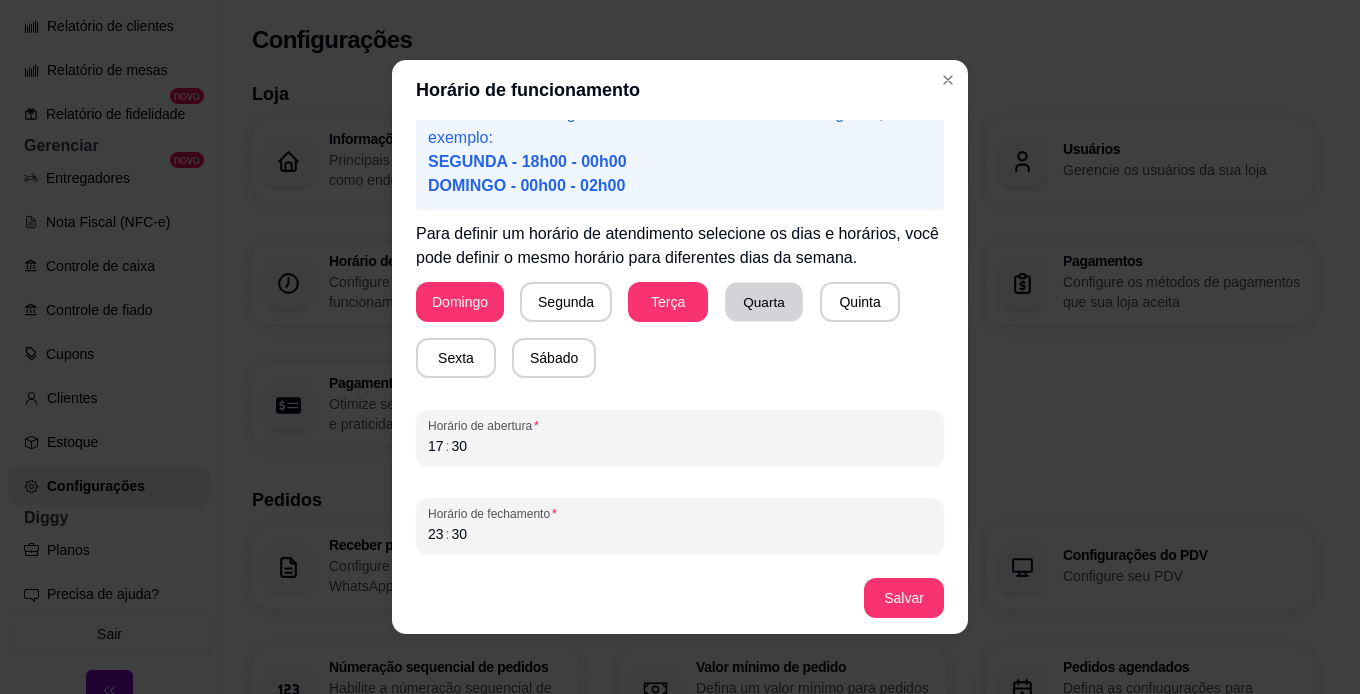 click on "Quarta" at bounding box center [764, 302] 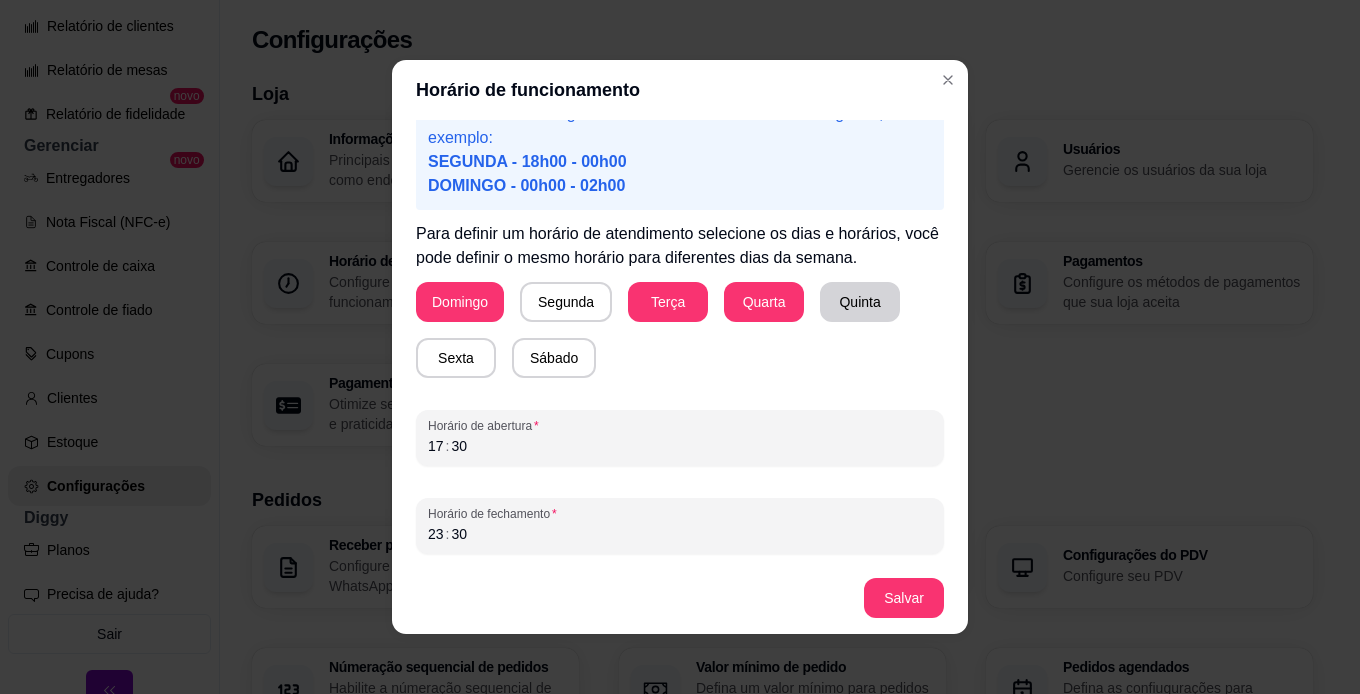 click on "Quinta" at bounding box center [860, 302] 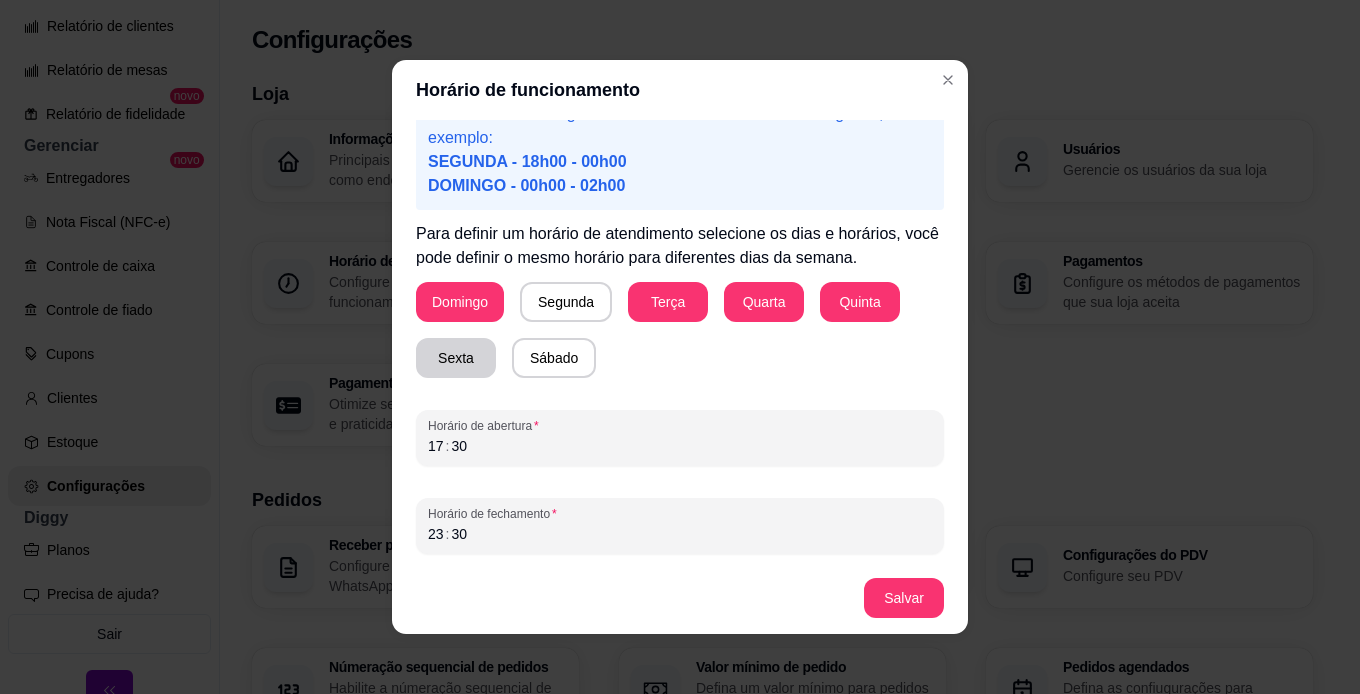 click on "Sexta" at bounding box center (456, 358) 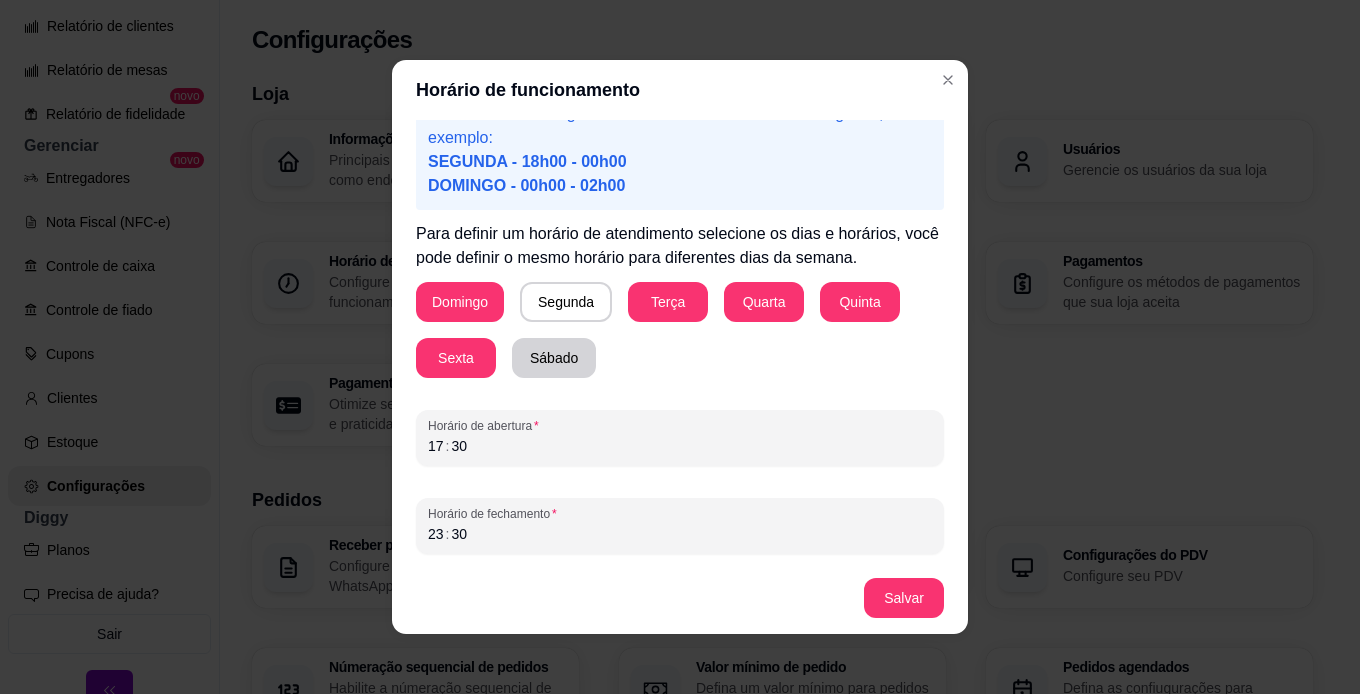 click on "Sábado" at bounding box center [554, 358] 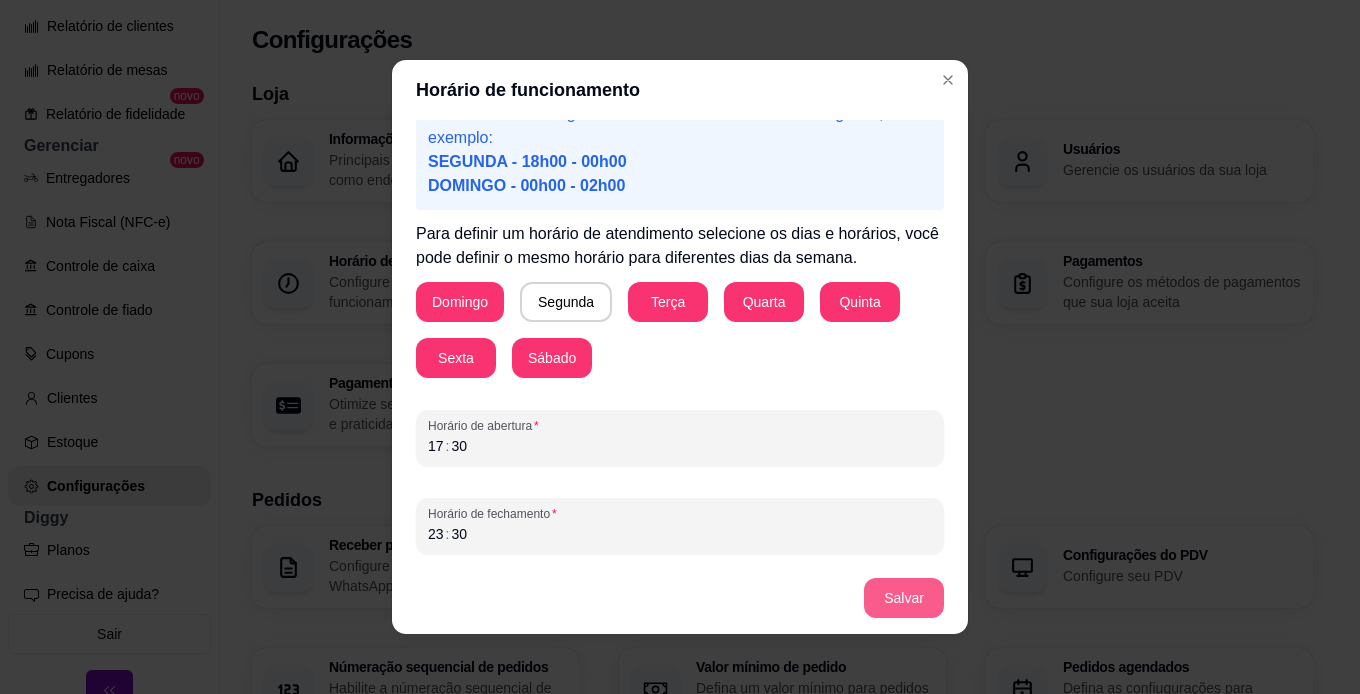 click on "Salvar" at bounding box center (904, 598) 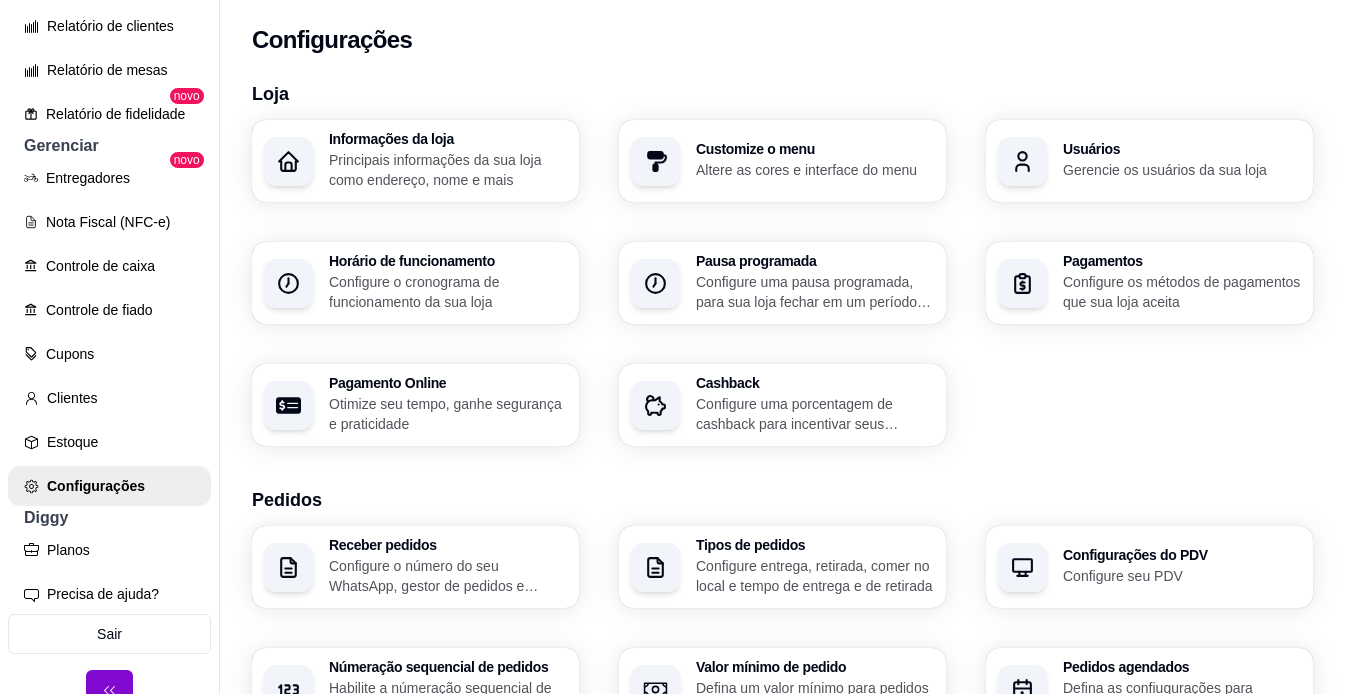 click on "Configure o cronograma de funcionamento da sua loja" at bounding box center [448, 292] 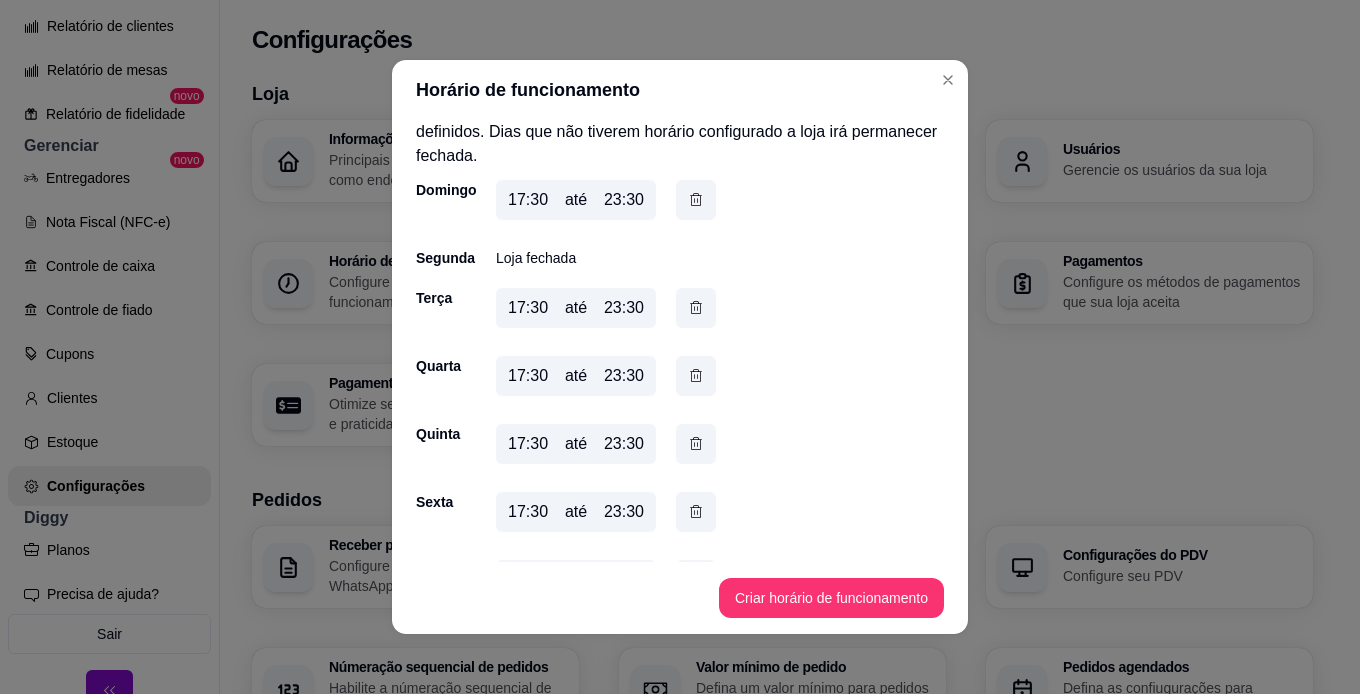 scroll, scrollTop: 86, scrollLeft: 0, axis: vertical 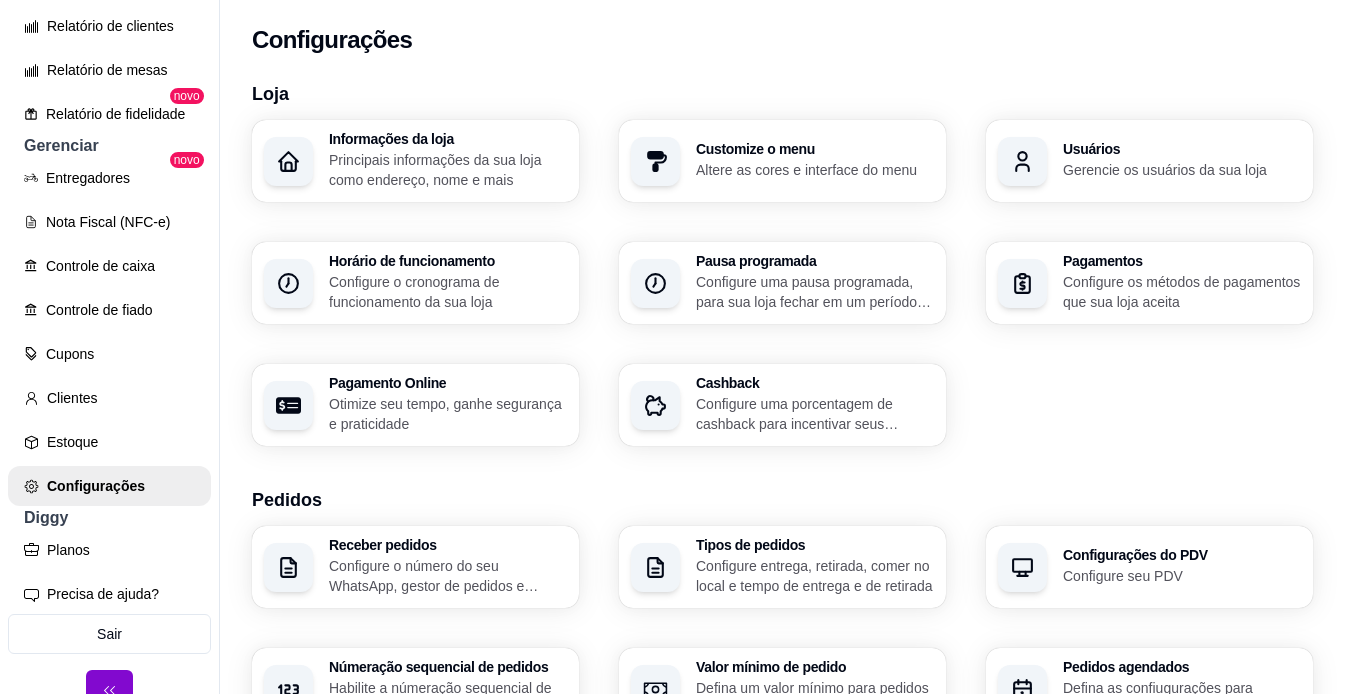 click on "Loja" at bounding box center (782, 94) 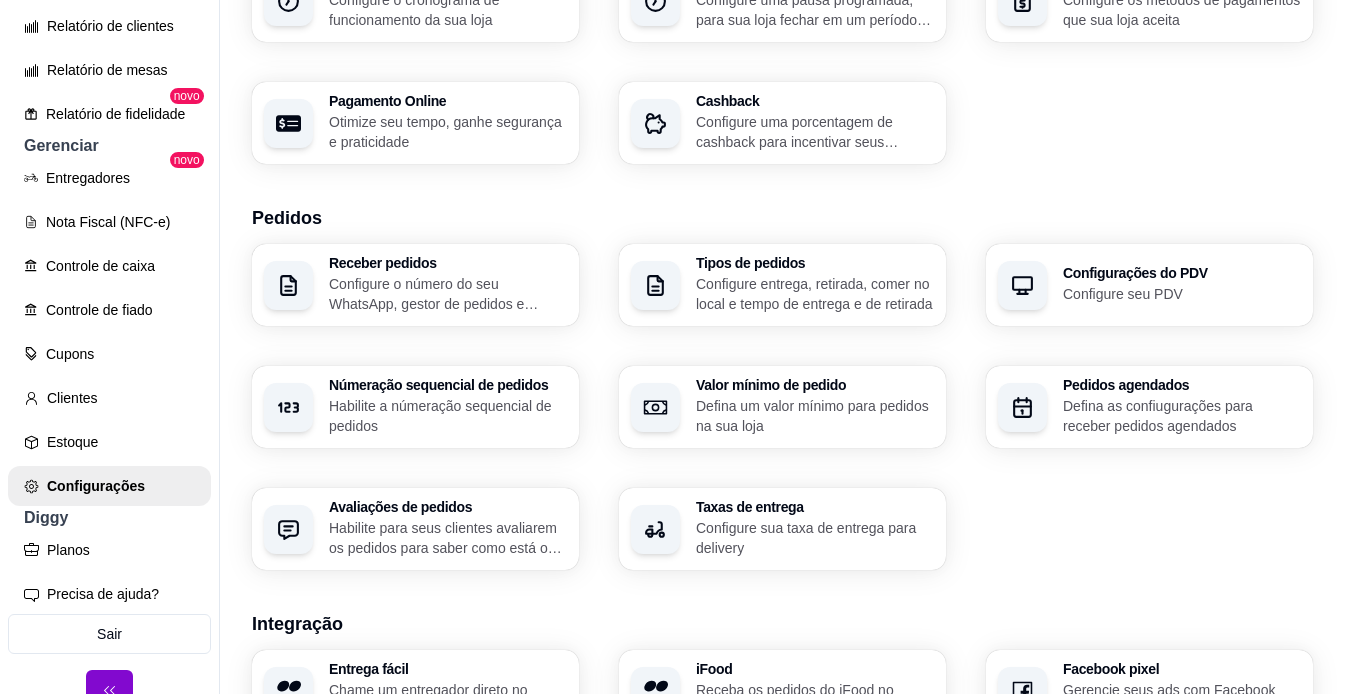 scroll, scrollTop: 0, scrollLeft: 0, axis: both 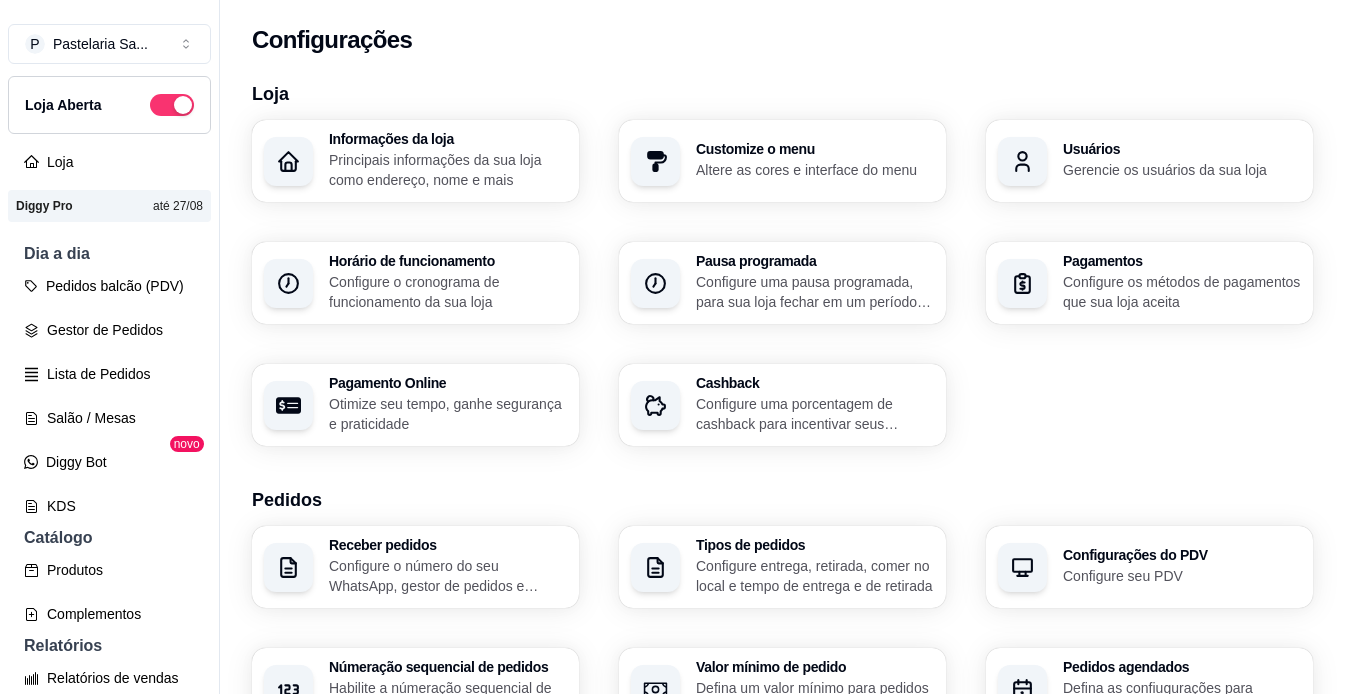 click on "Loja Aberta" at bounding box center (109, 105) 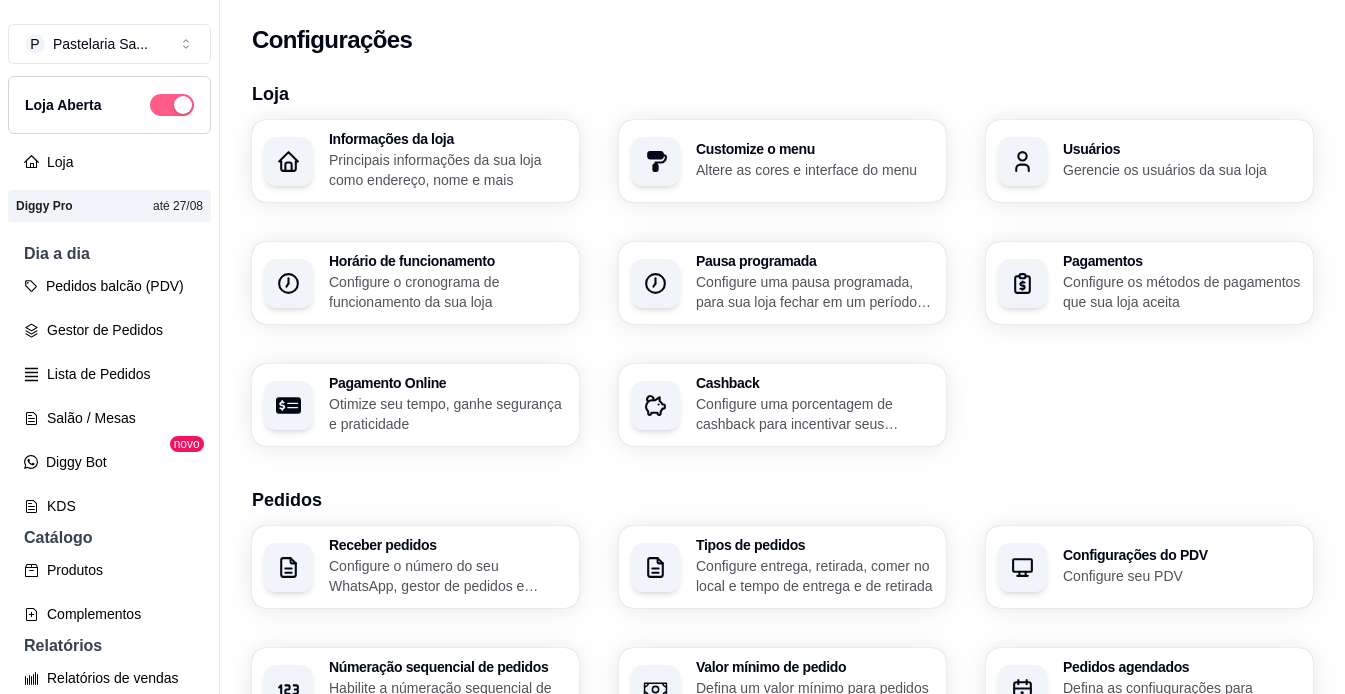 click at bounding box center (172, 105) 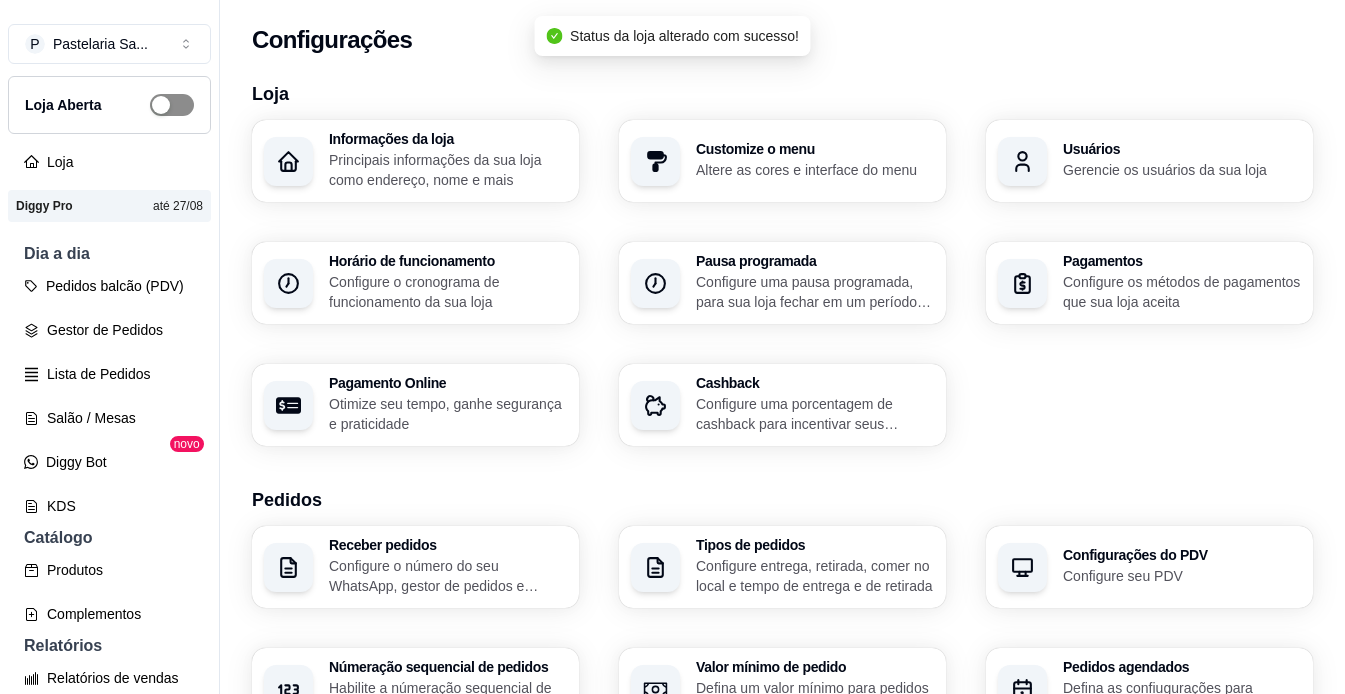 click at bounding box center (172, 105) 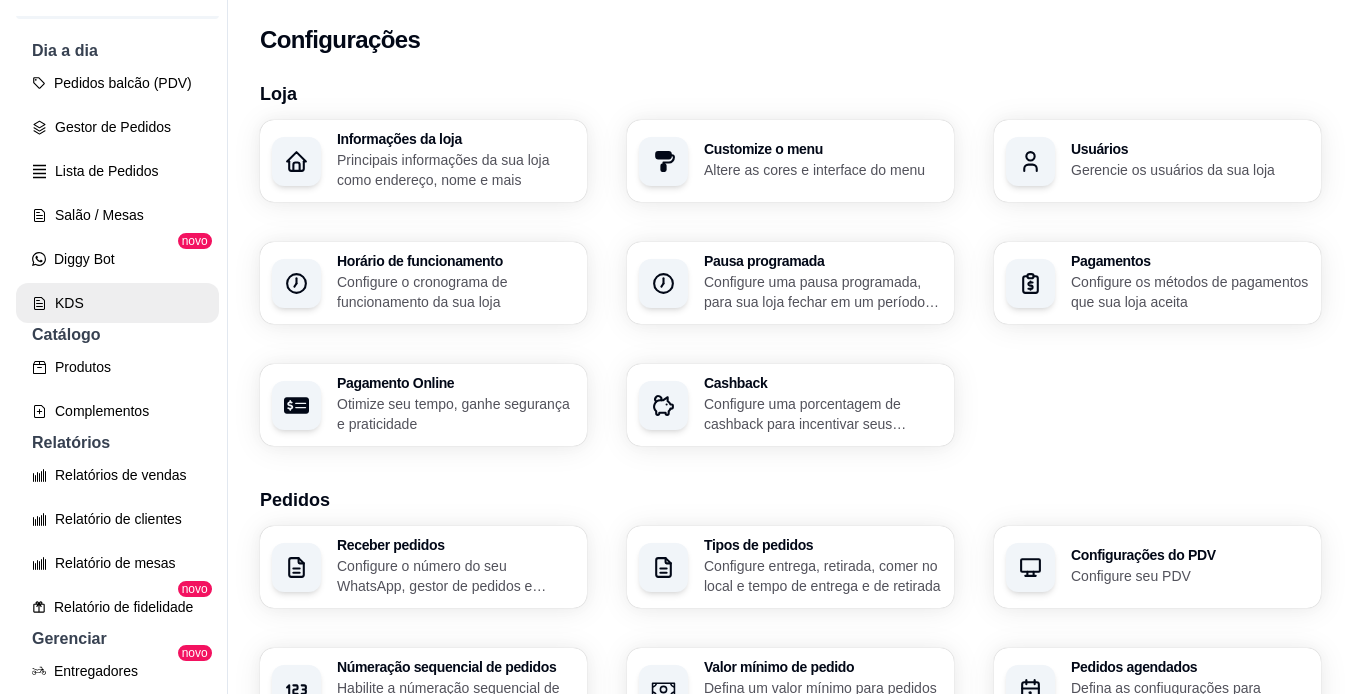 scroll, scrollTop: 300, scrollLeft: 0, axis: vertical 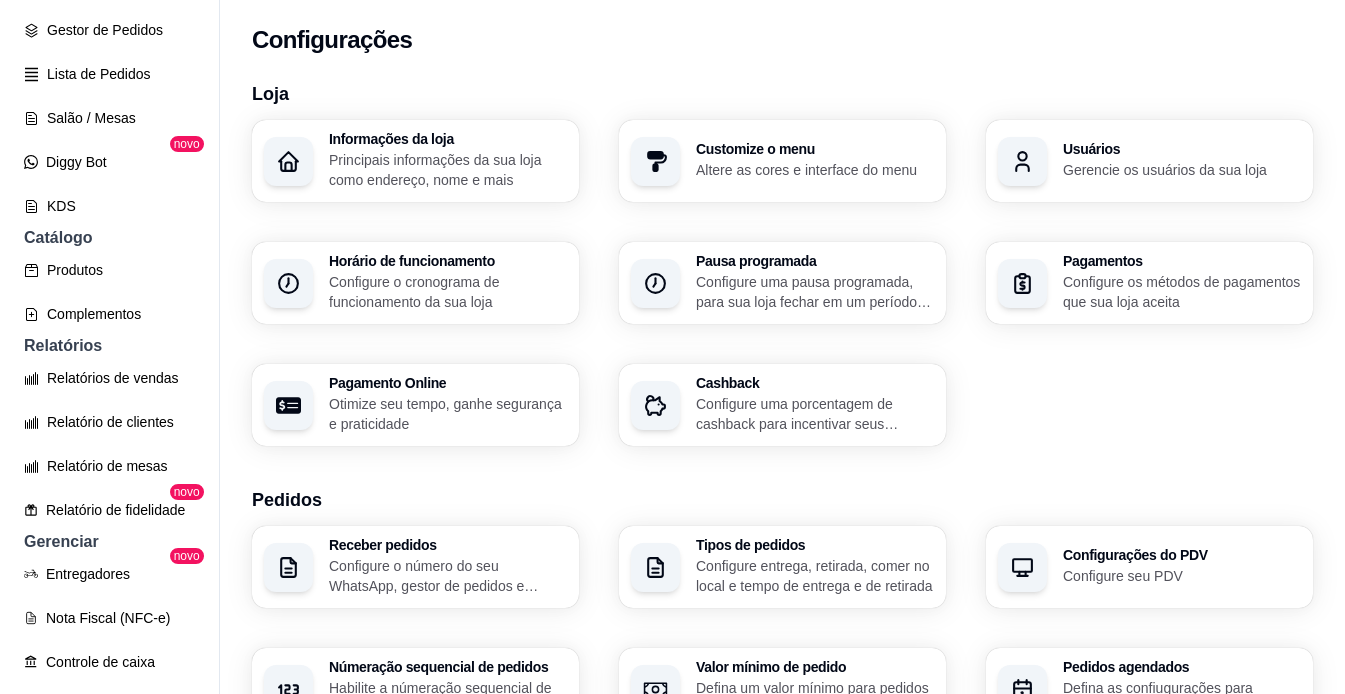 click on "Configure o cronograma de funcionamento da sua loja" at bounding box center (448, 292) 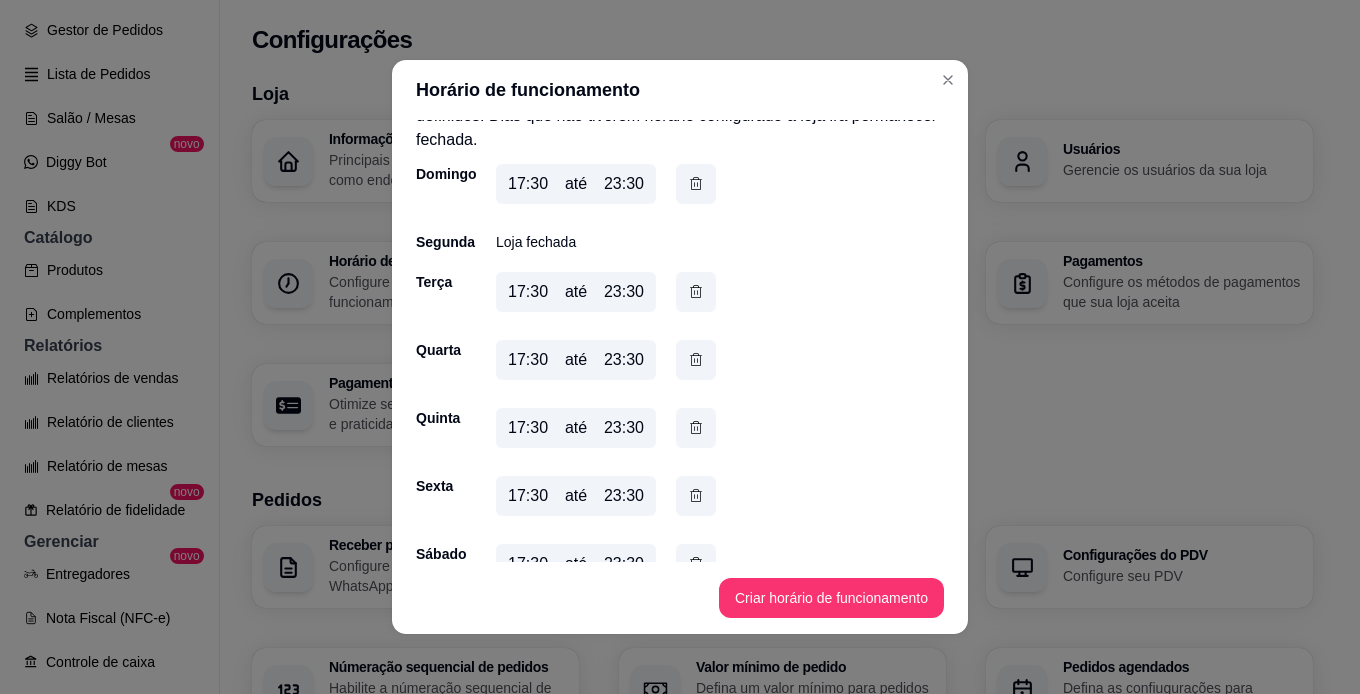 scroll, scrollTop: 86, scrollLeft: 0, axis: vertical 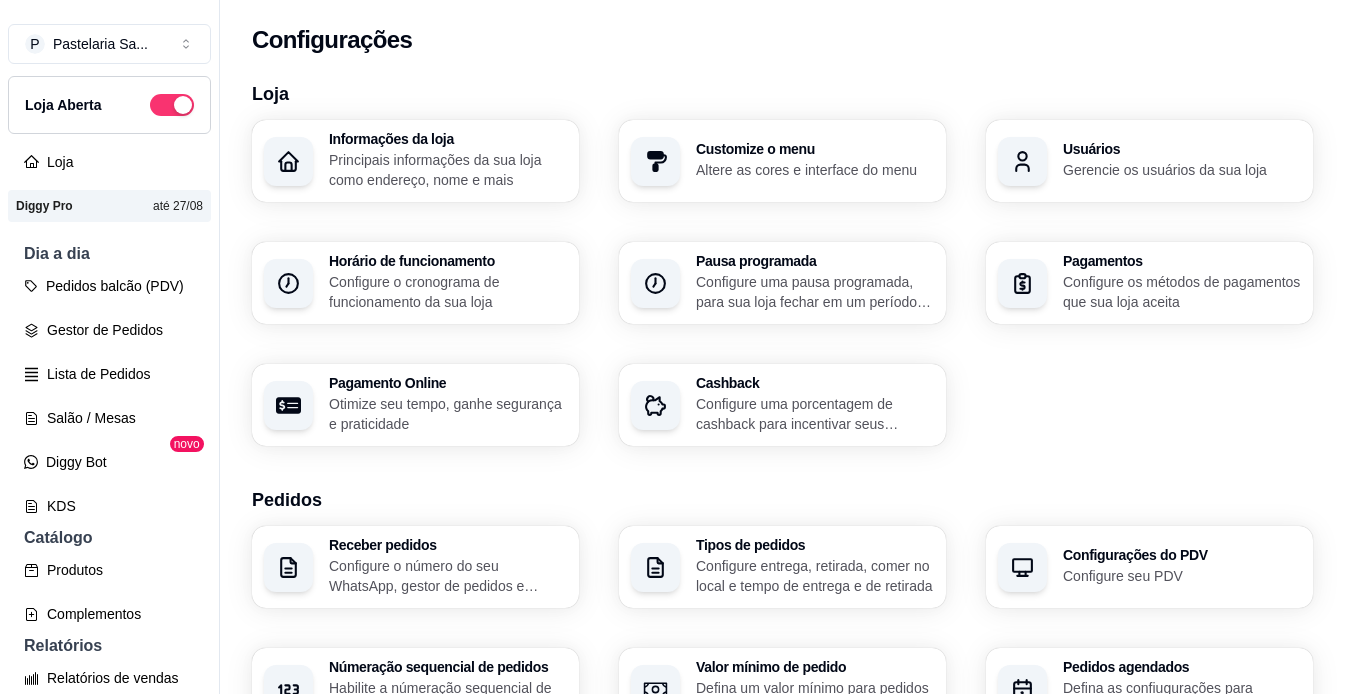click on "Principais informações da sua loja como endereço, nome e mais" at bounding box center [448, 170] 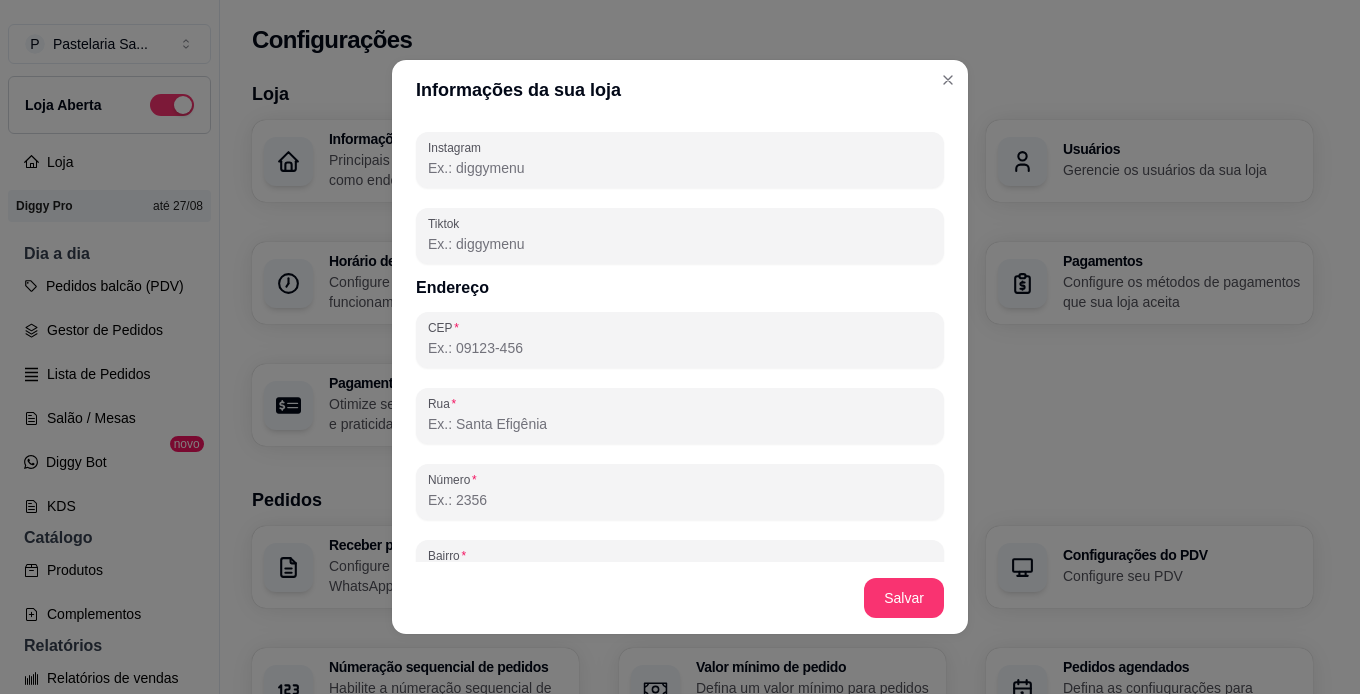 scroll, scrollTop: 936, scrollLeft: 0, axis: vertical 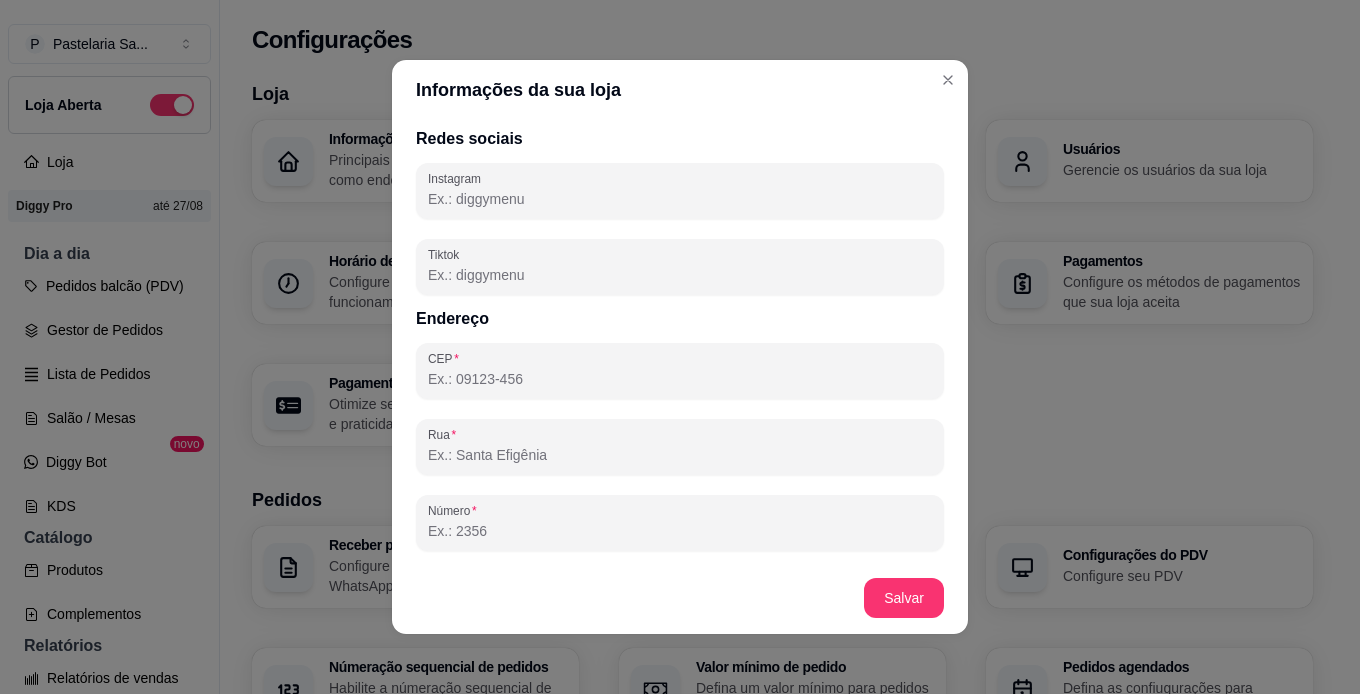click on "CEP" at bounding box center [680, 379] 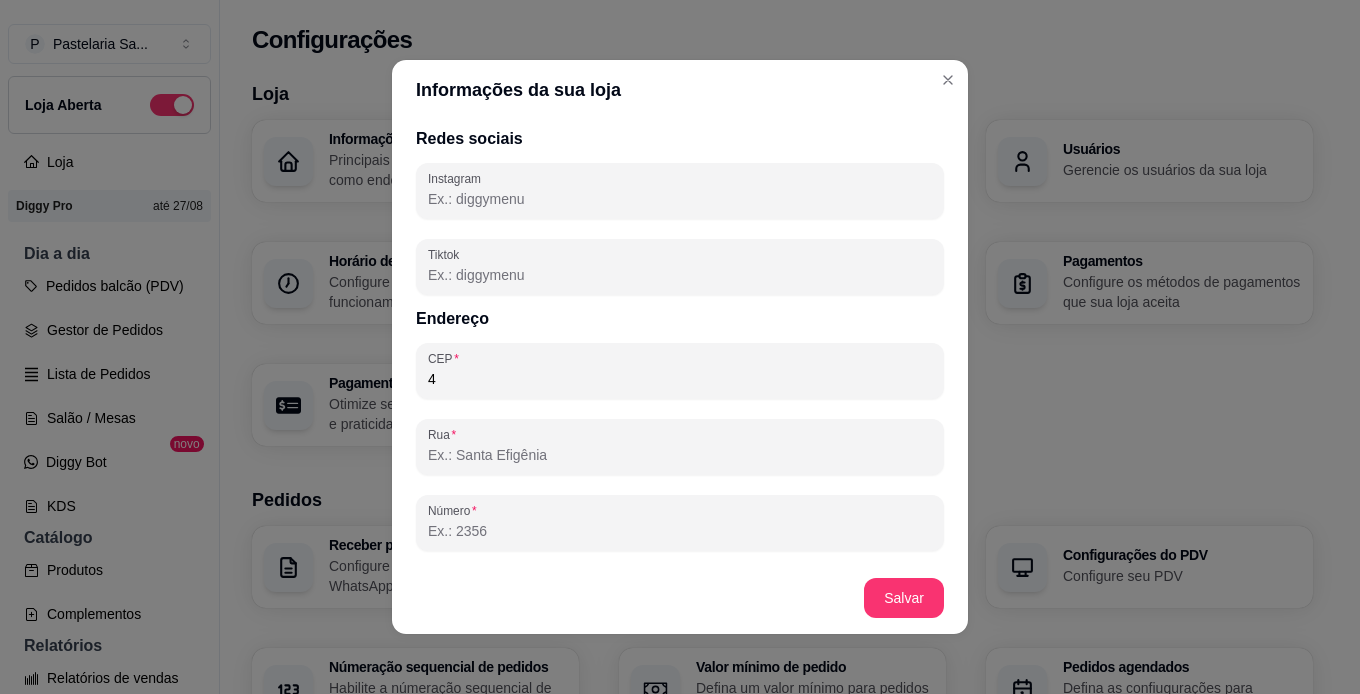 type on "Cada Pastel e coxinha homenageia um Bairro!❤️Se amamos Salvador, pai!Os pastéis mais soteropolitanos!😍" 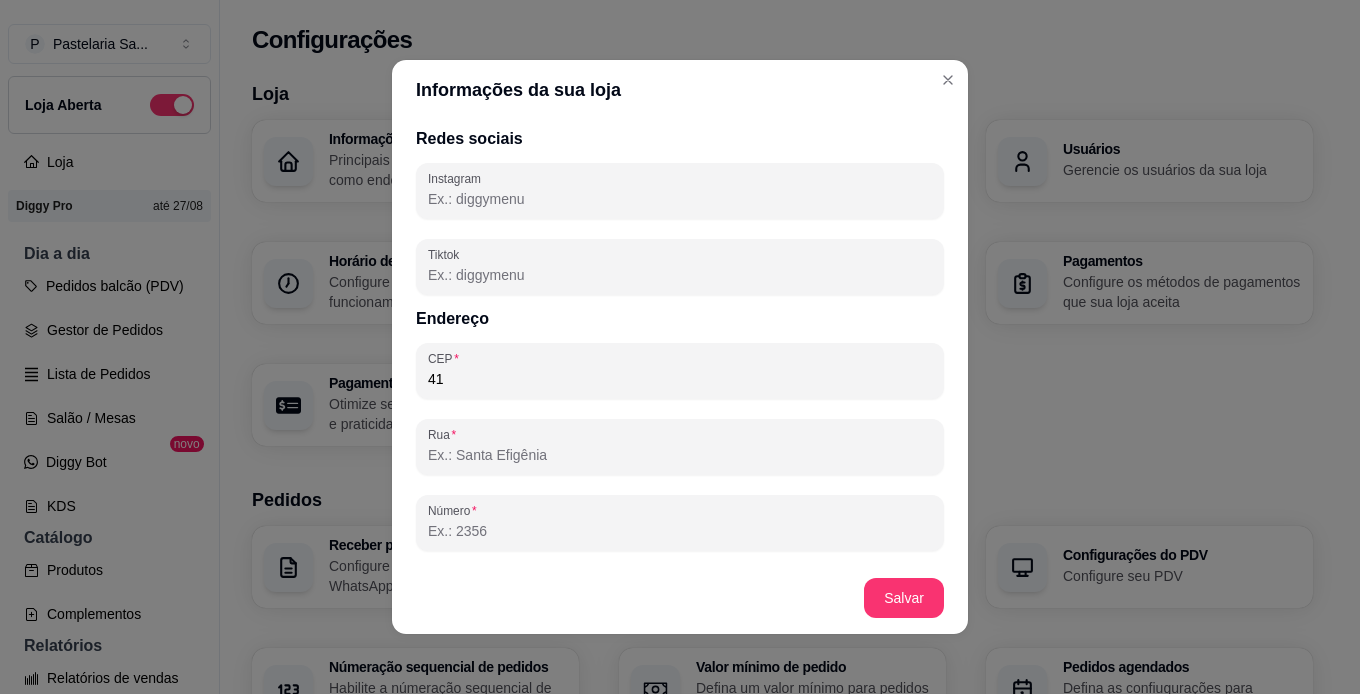 type on "Cada Pastel e coxinha homenageia um Bairro!❤️Se amamos Salvador, pai!Os pastéis mais soteropolitanos!😍" 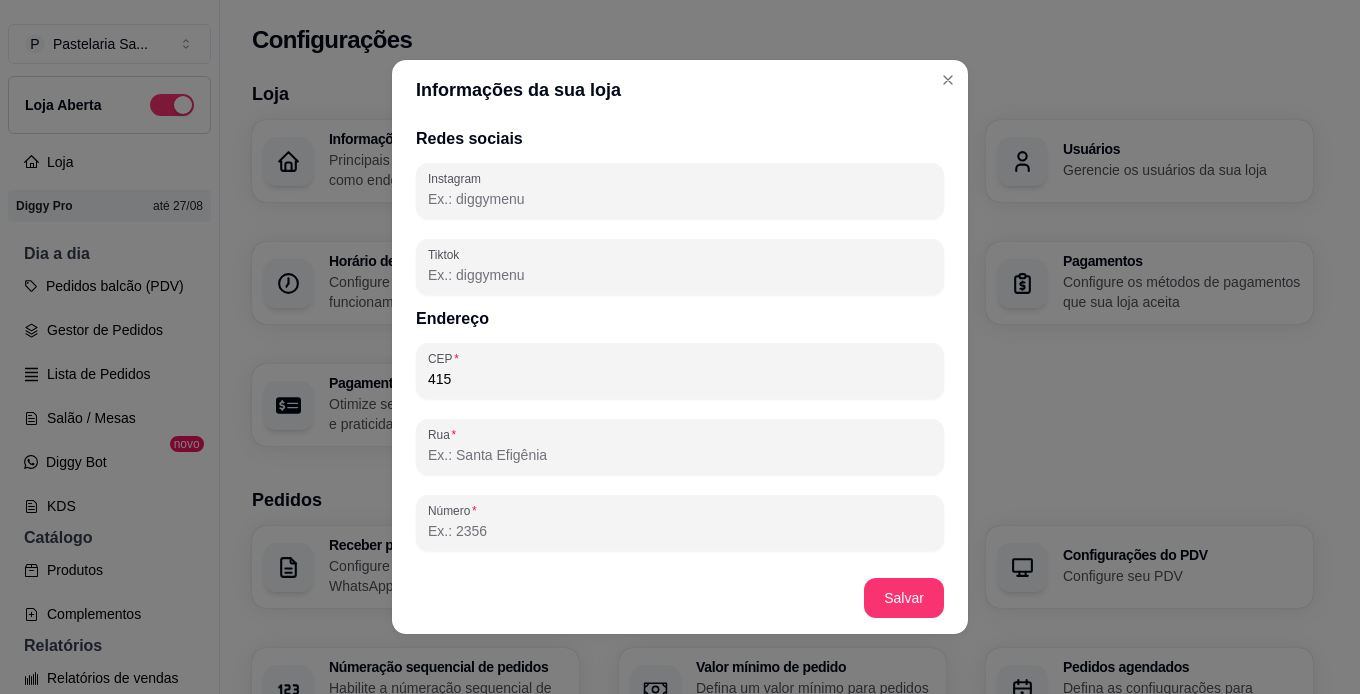 type on "Cada Pastel e coxinha homenageia um Bairro!❤️Se amamos Salvador, pai!Os pastéis mais soteropolitanos!😍" 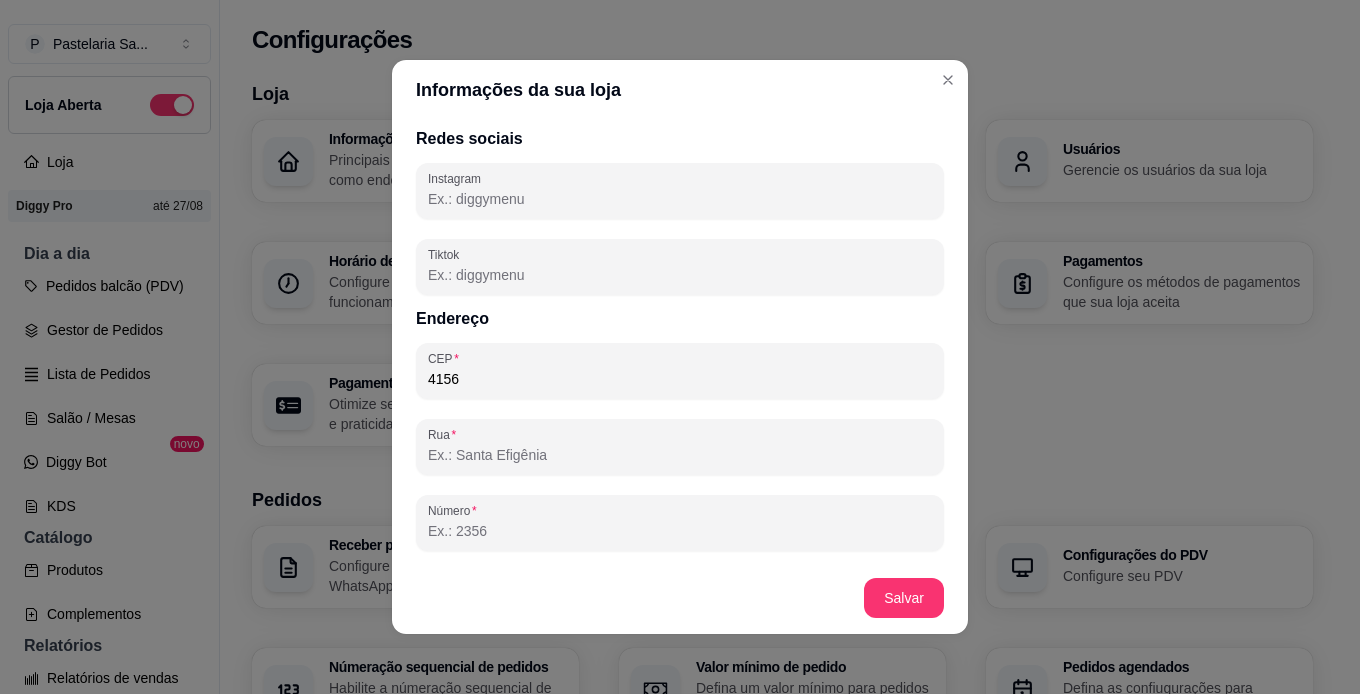 type on "Cada Pastel e coxinha homenageia um Bairro!❤️Se amamos Salvador, pai!Os pastéis mais soteropolitanos!😍" 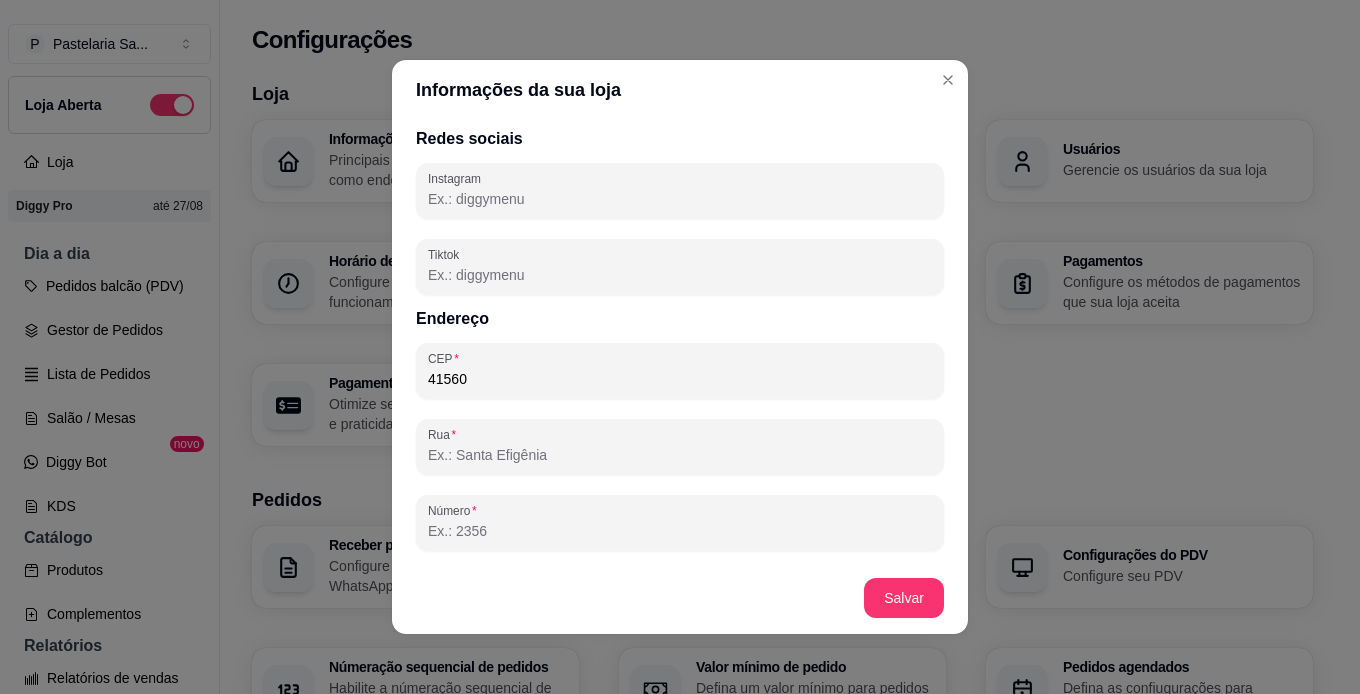 type on "Cada Pastel e coxinha homenageia um Bairro!❤️Se amamos Salvador, pai!Os pastéis mais soteropolitanos!😍" 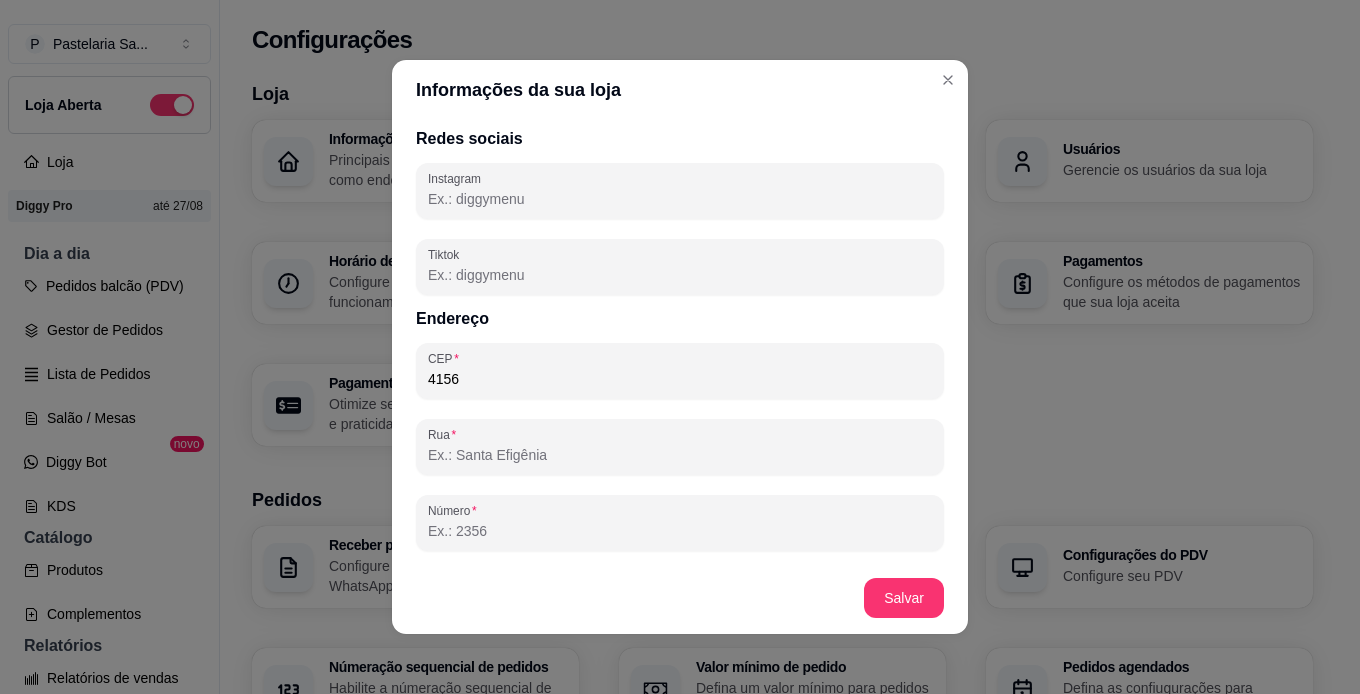 type on "Cada Pastel e coxinha homenageia um Bairro!❤️Se amamos Salvador, pai!Os pastéis mais soteropolitanos!😍" 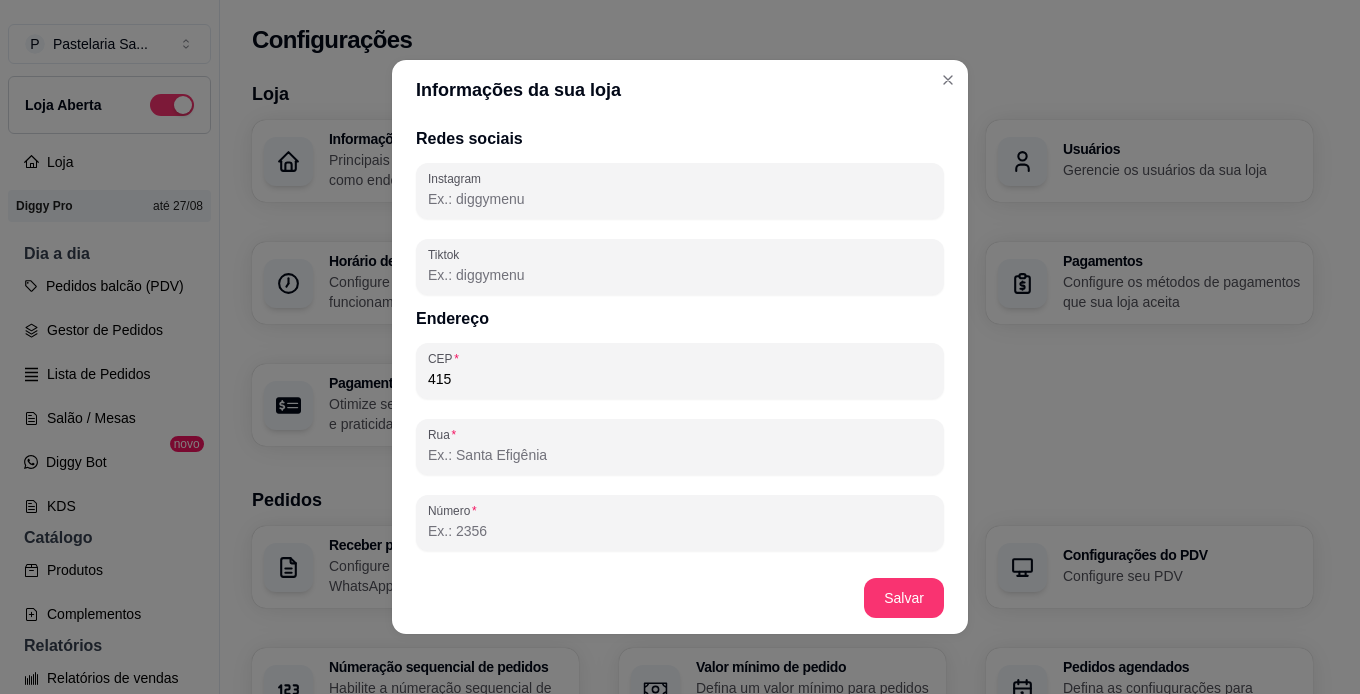 type on "Cada Pastel e coxinha homenageia um Bairro!❤️Se amamos Salvador, pai!Os pastéis mais soteropolitanos!😍" 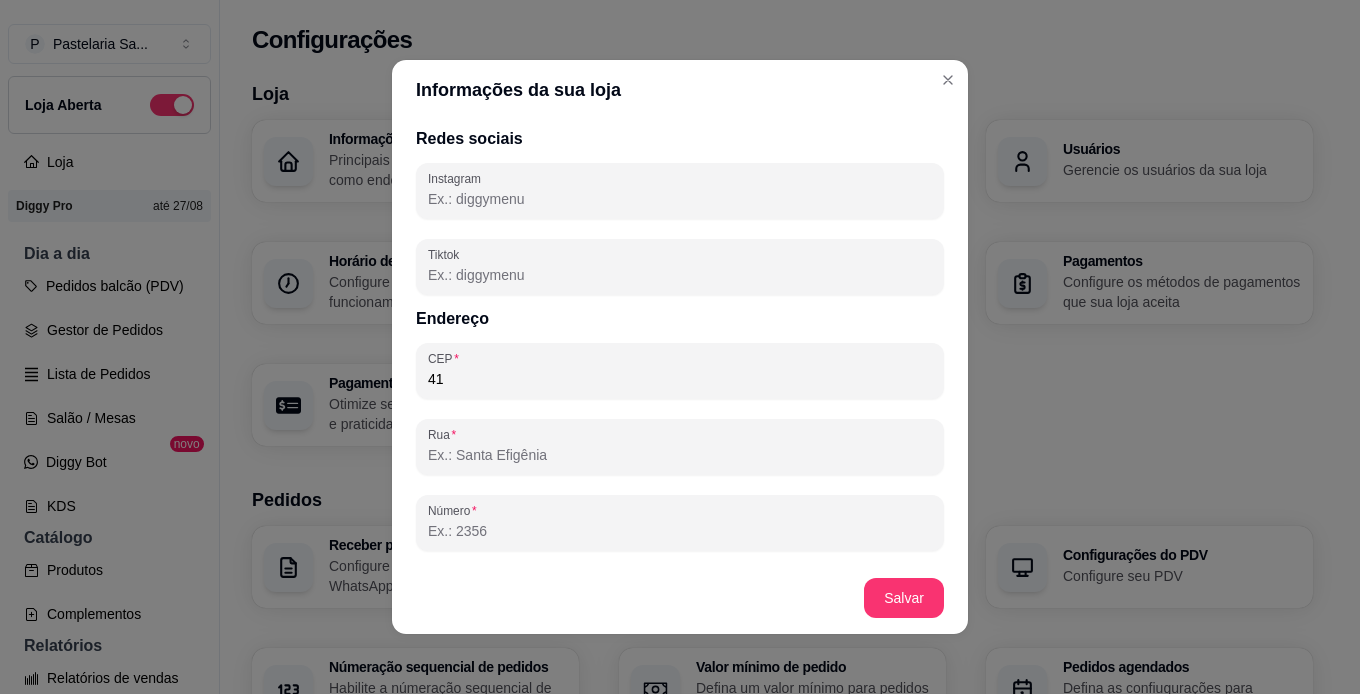 type on "Cada Pastel e coxinha homenageia um Bairro!❤️Se amamos Salvador, pai!Os pastéis mais soteropolitanos!😍" 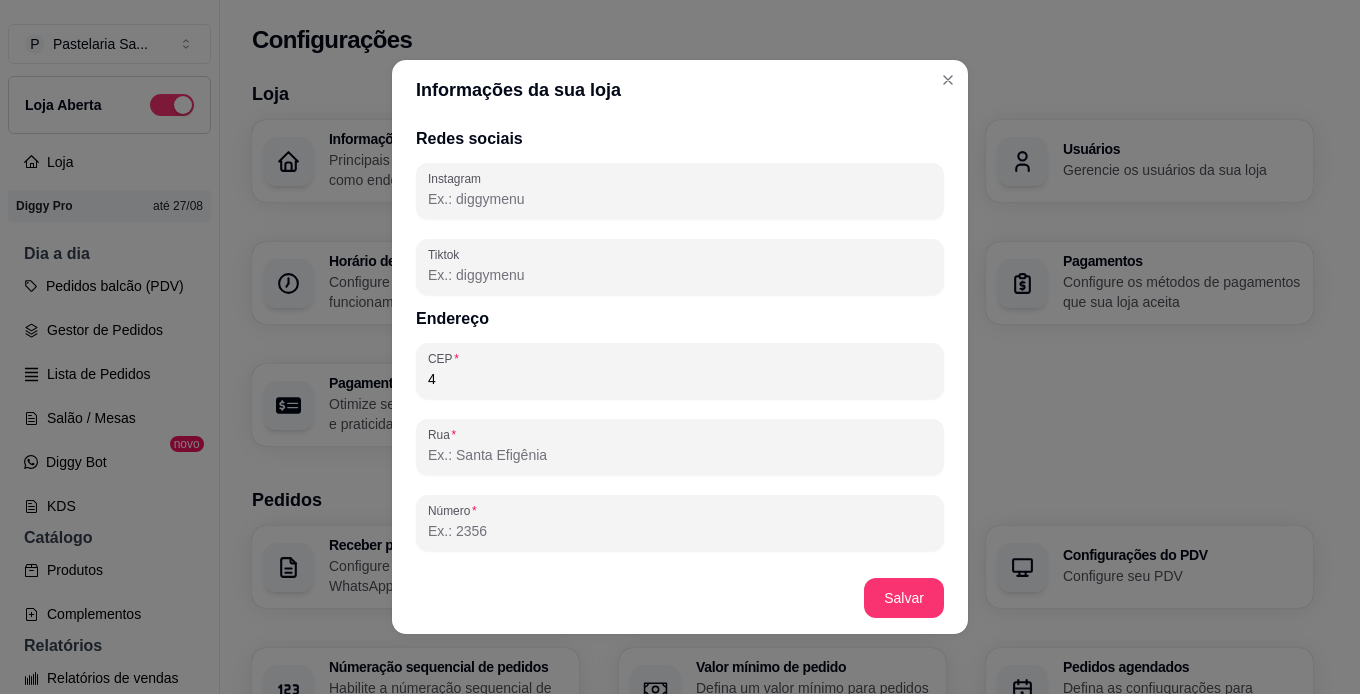 type on "Cada Pastel e coxinha homenageia um Bairro!❤️Se amamos Salvador, pai!Os pastéis mais soteropolitanos!😍" 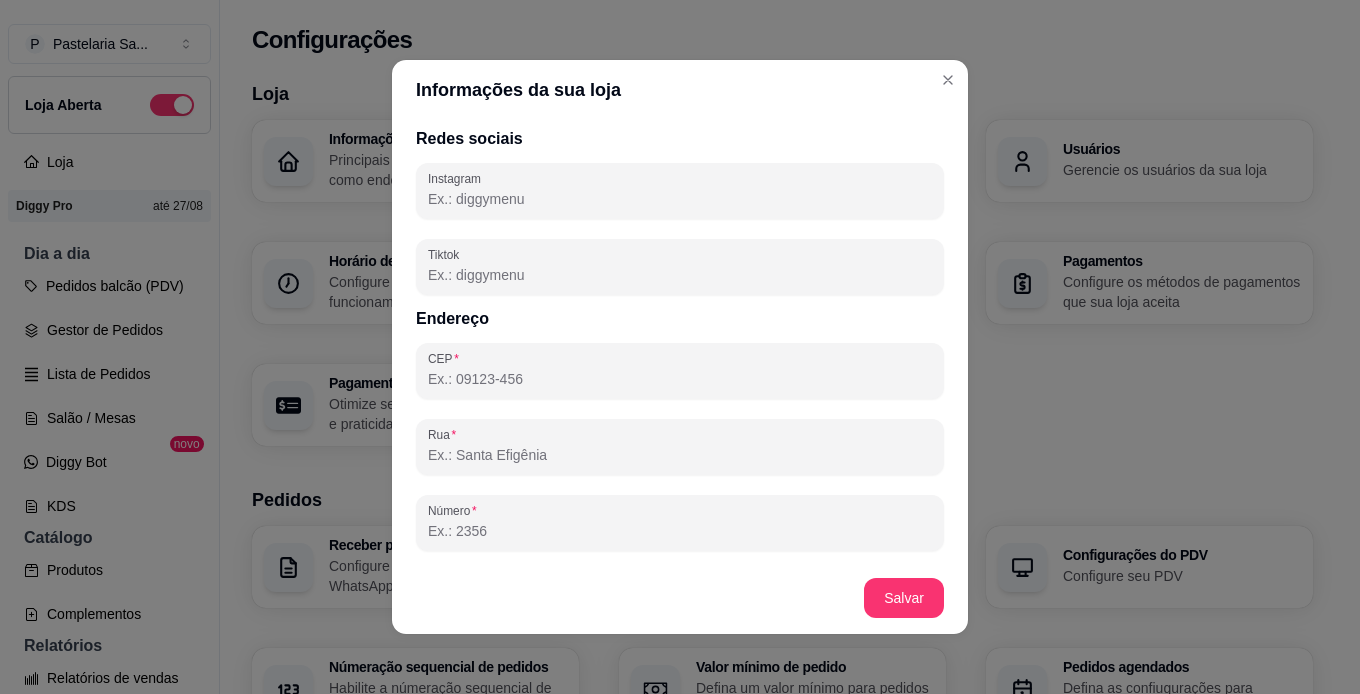 type on "Cada Pastel e coxinha homenageia um Bairro!❤️Se amamos Salvador, pai!Os pastéis mais soteropolitanos!😍" 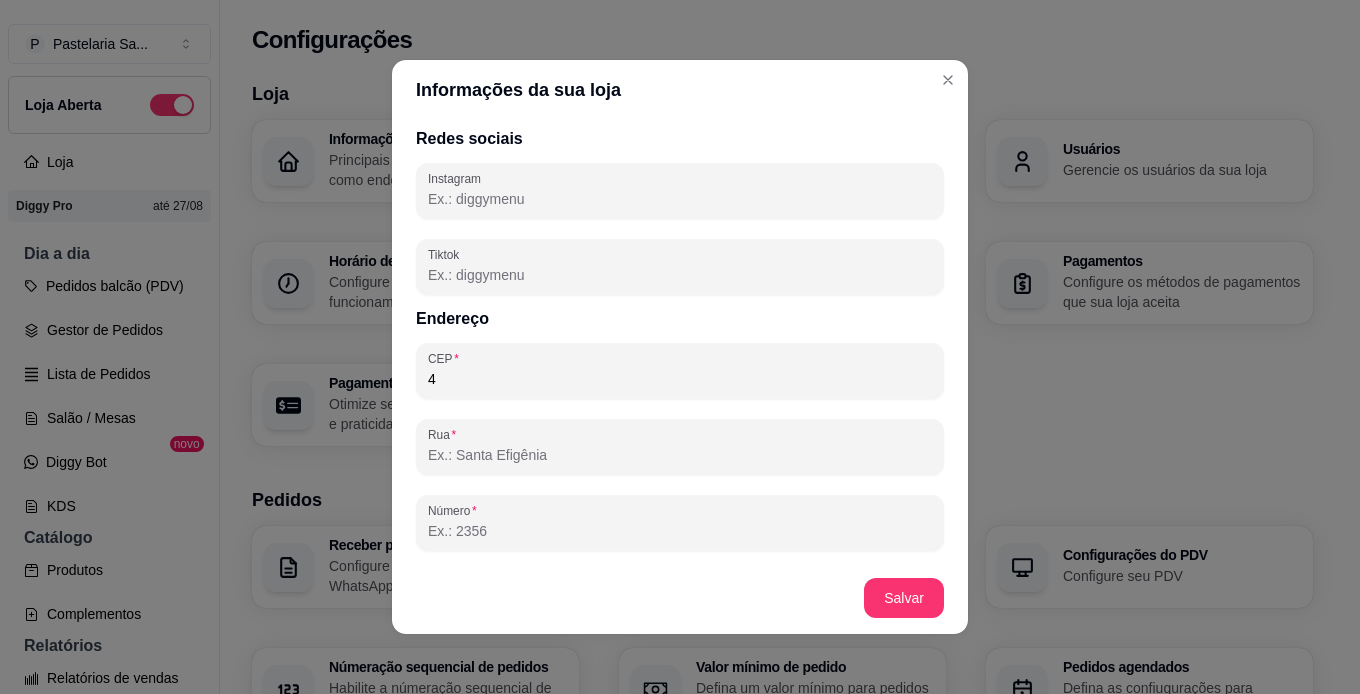 type on "Cada Pastel e coxinha homenageia um Bairro!❤️Se amamos Salvador, pai!Os pastéis mais soteropolitanos!😍" 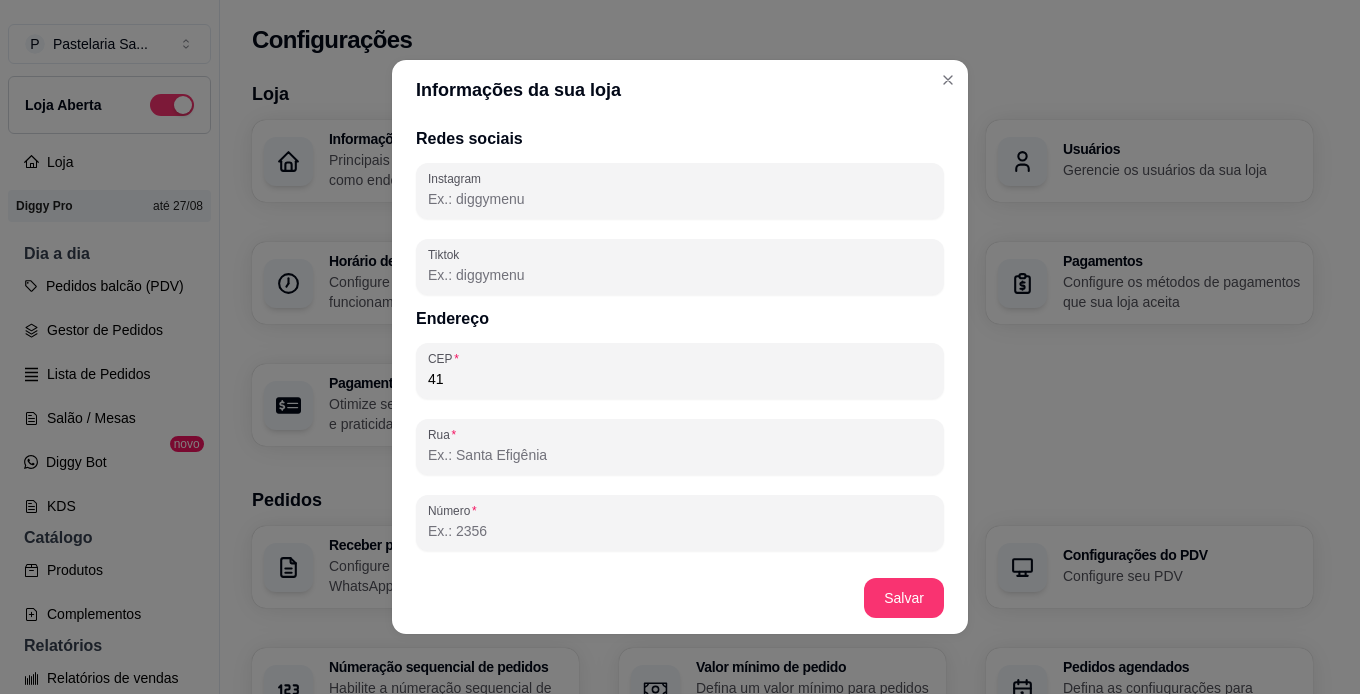 type on "Cada Pastel e coxinha homenageia um Bairro!❤️Se amamos Salvador, pai!Os pastéis mais soteropolitanos!😍" 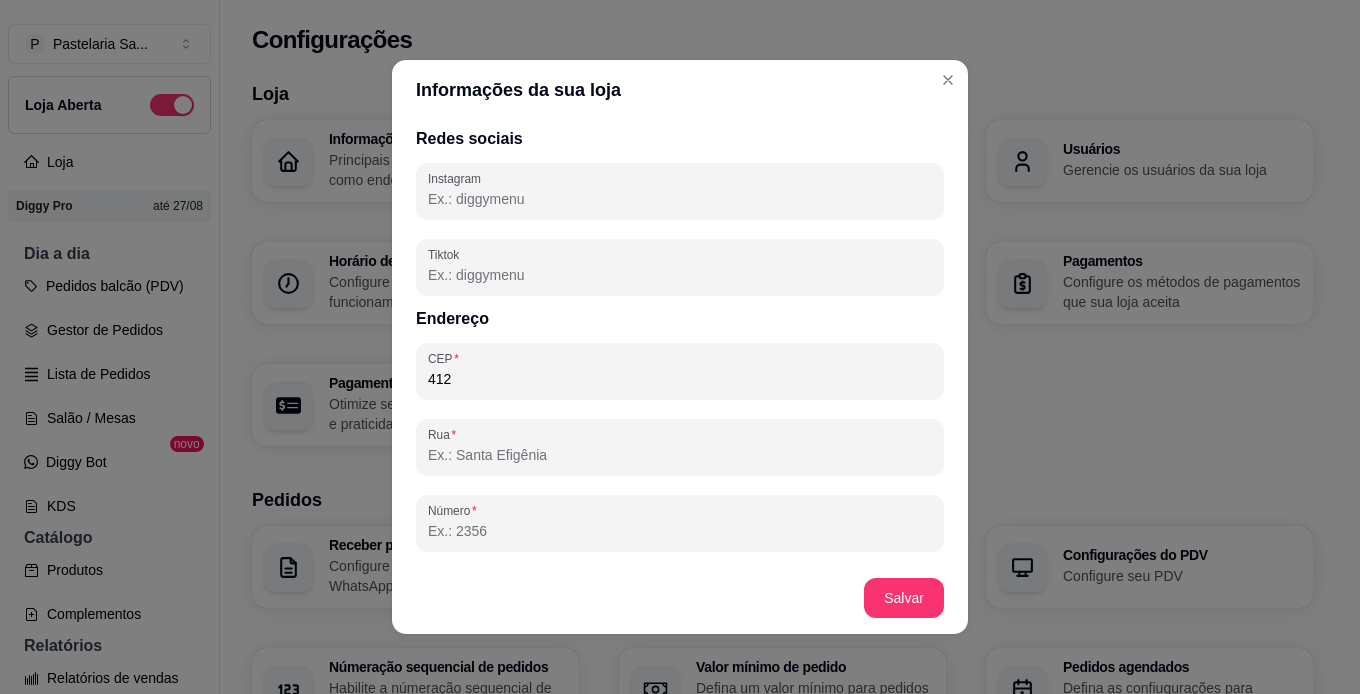 type on "Cada Pastel e coxinha homenageia um Bairro!❤️Se amamos Salvador, pai!Os pastéis mais soteropolitanos!😍" 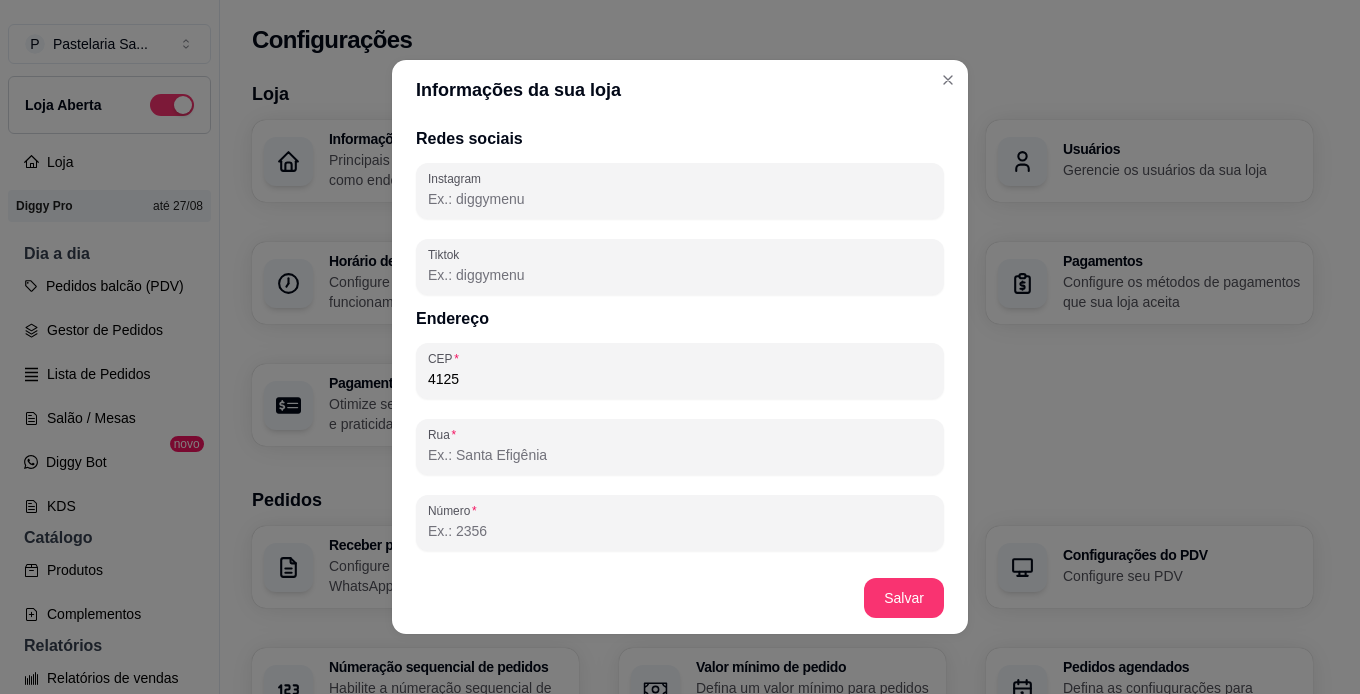 type on "Cada Pastel e coxinha homenageia um Bairro!❤️Se amamos Salvador, pai!Os pastéis mais soteropolitanos!😍" 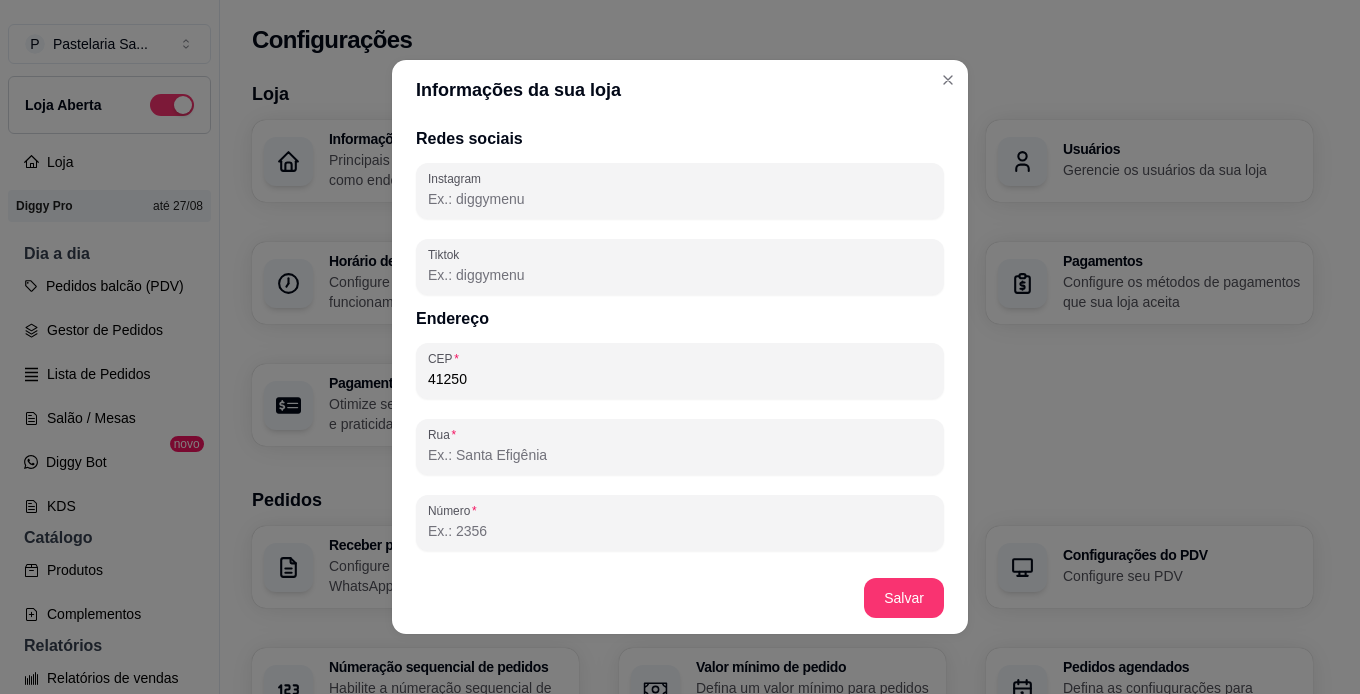 type on "Cada Pastel e coxinha homenageia um Bairro!❤️Se amamos Salvador, pai!Os pastéis mais soteropolitanos!😍" 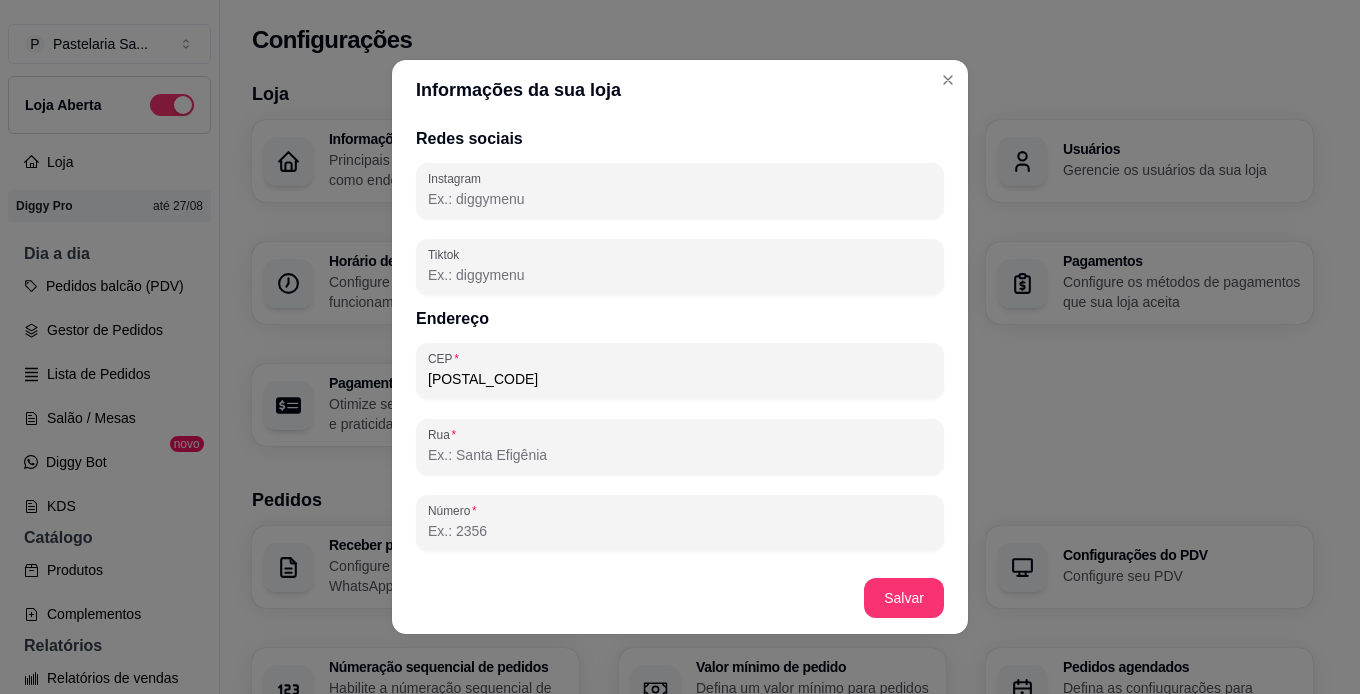 type on "Cada Pastel e coxinha homenageia um Bairro!❤️Se amamos Salvador, pai!Os pastéis mais soteropolitanos!😍" 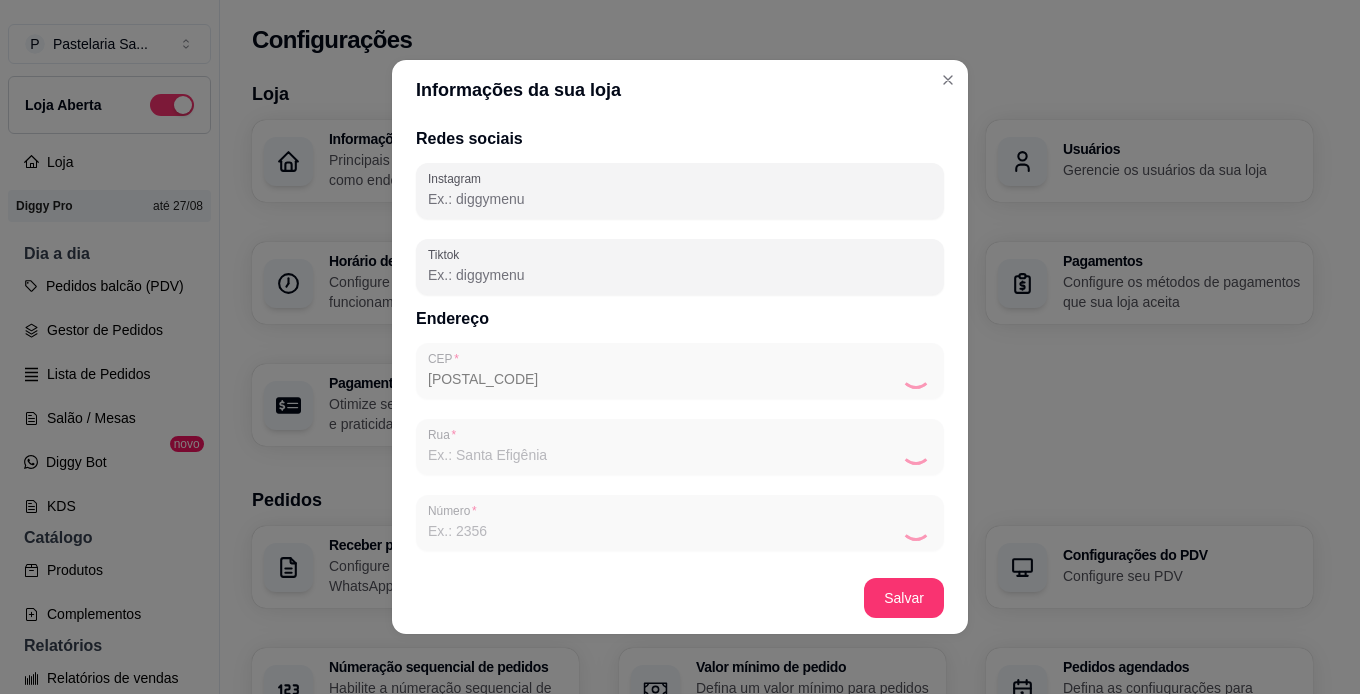 type on "Cada Pastel e coxinha homenageia um Bairro!❤️Se amamos Salvador, pai!Os pastéis mais soteropolitanos!😍" 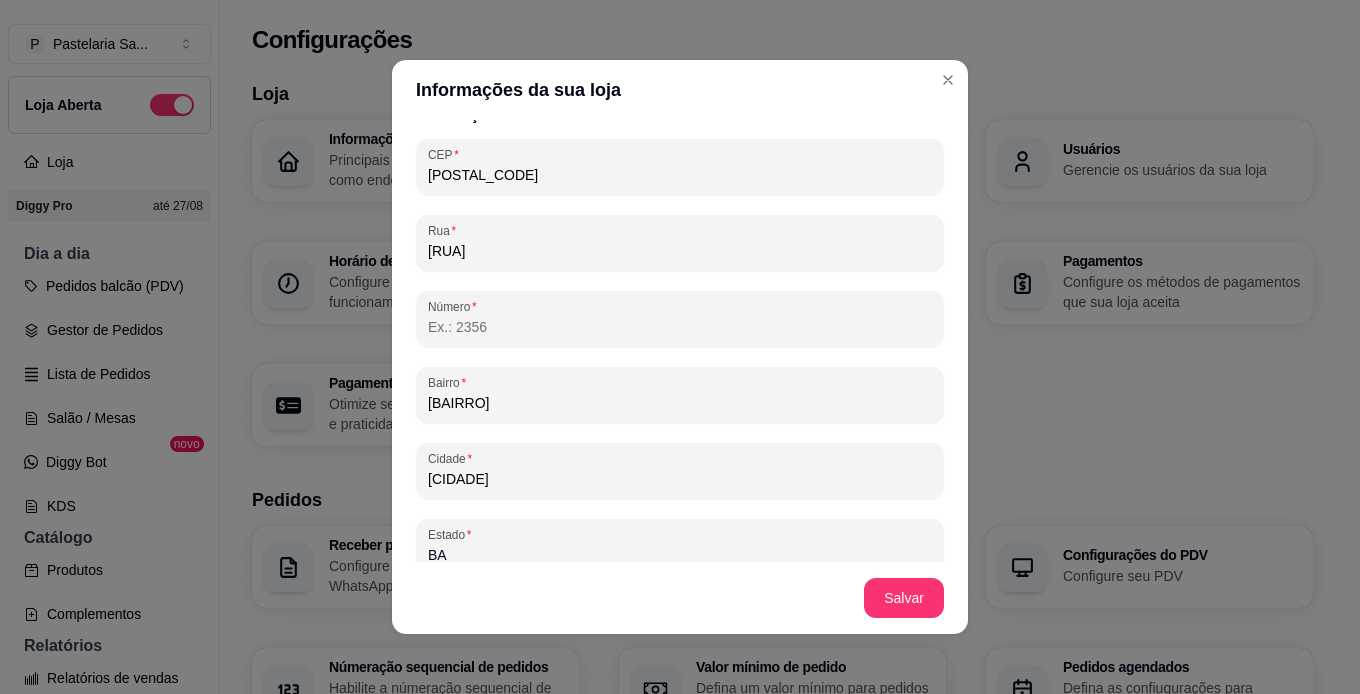 scroll, scrollTop: 1236, scrollLeft: 0, axis: vertical 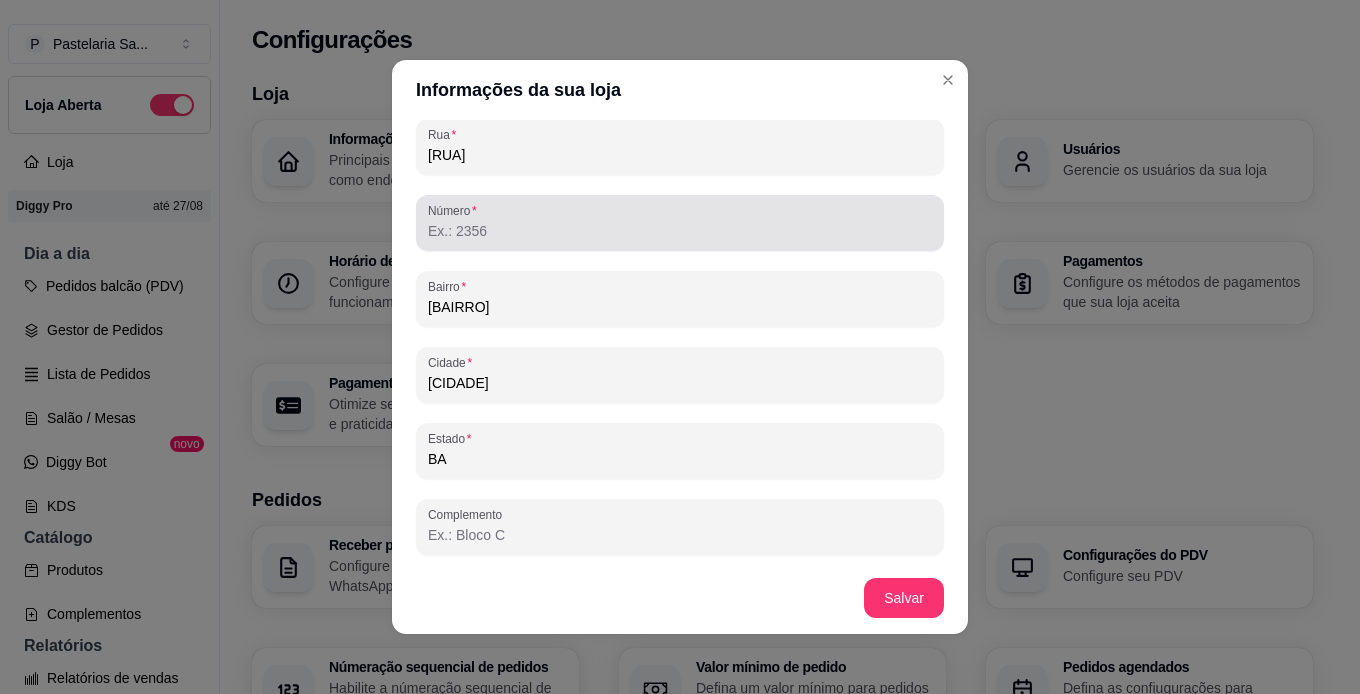 click on "Número" at bounding box center [680, 231] 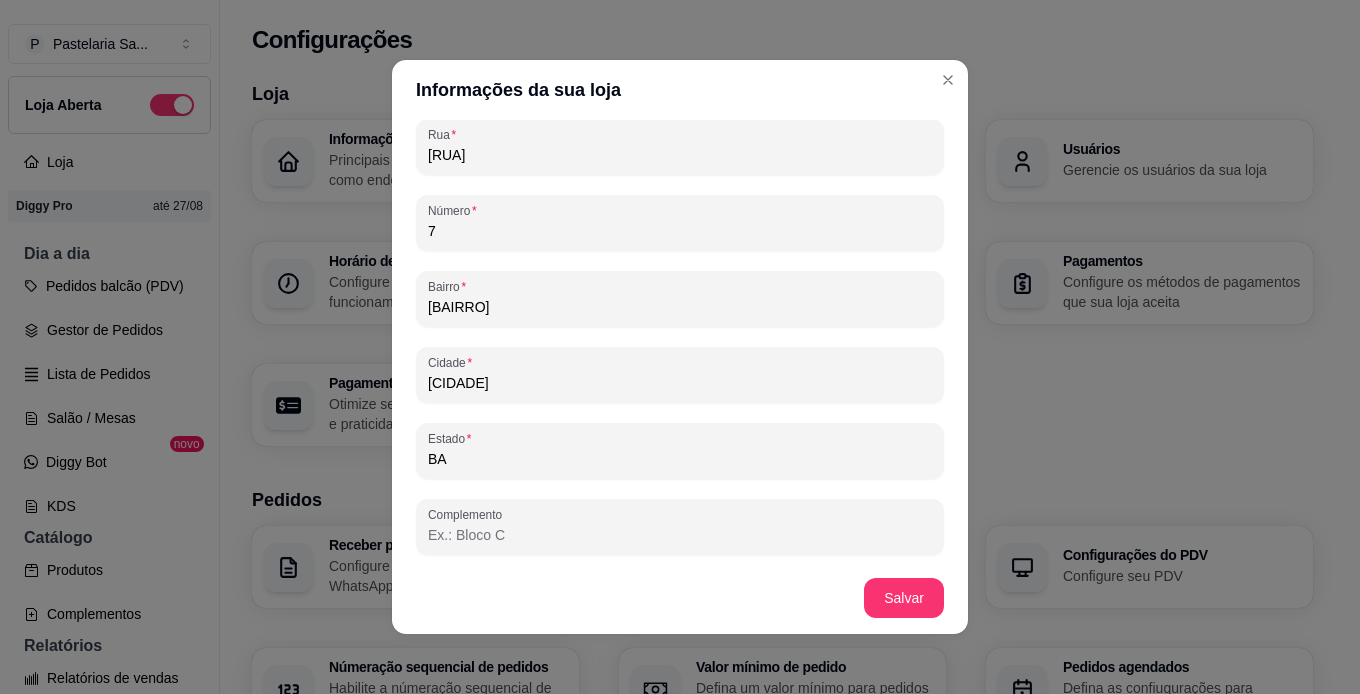 type on "Cada Pastel e coxinha homenageia um Bairro!❤️Se amamos Salvador, pai!Os pastéis mais soteropolitanos!😍" 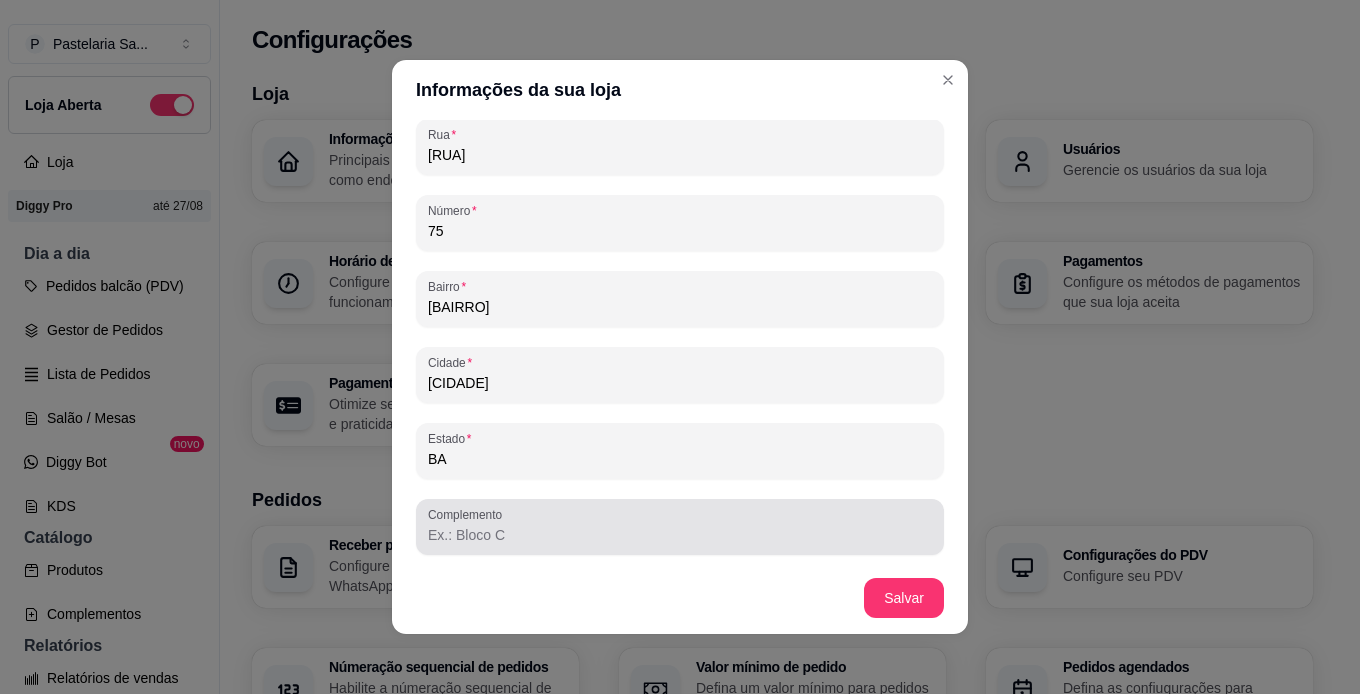 scroll, scrollTop: 4, scrollLeft: 0, axis: vertical 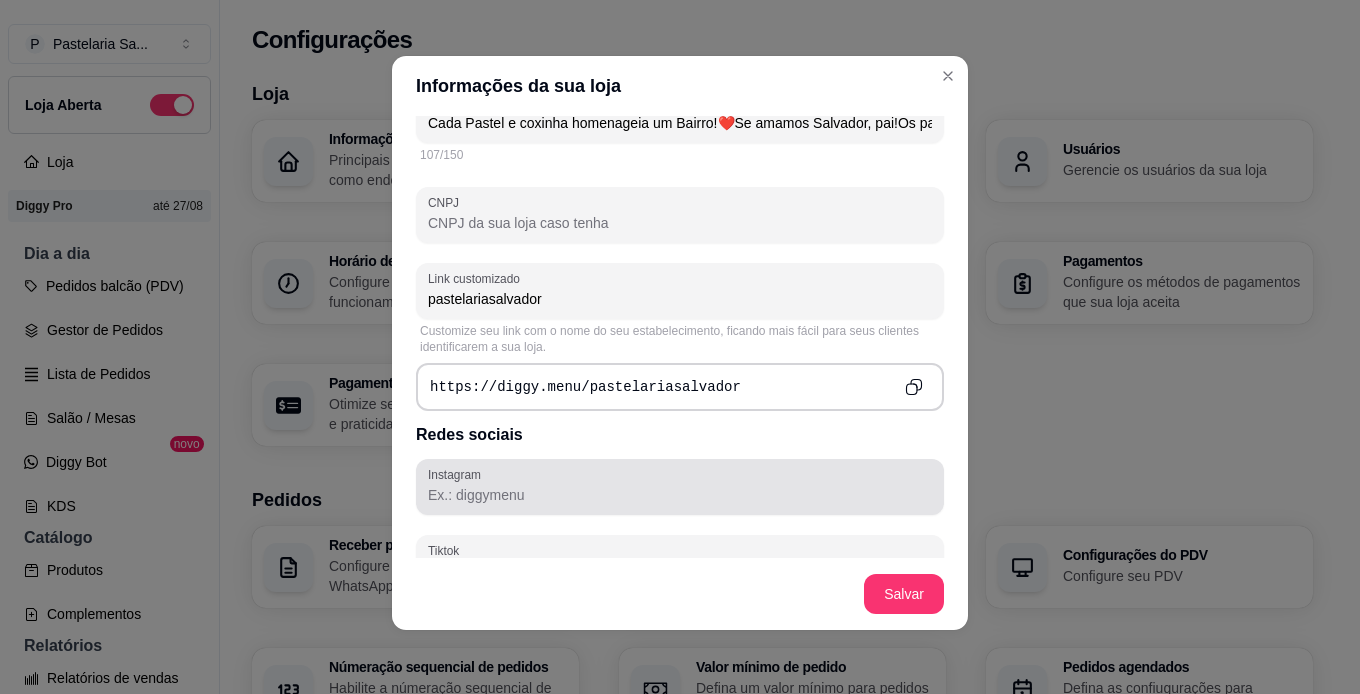 type on "75" 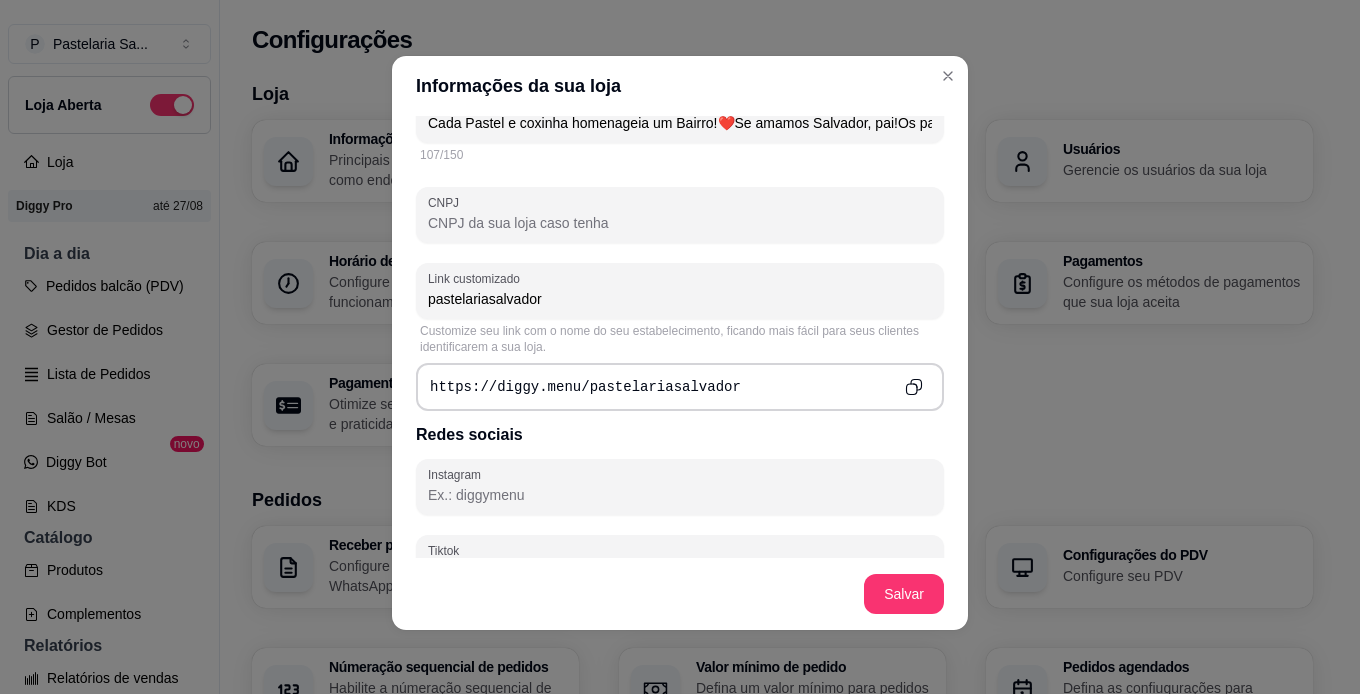 click on "Instagram" at bounding box center (680, 495) 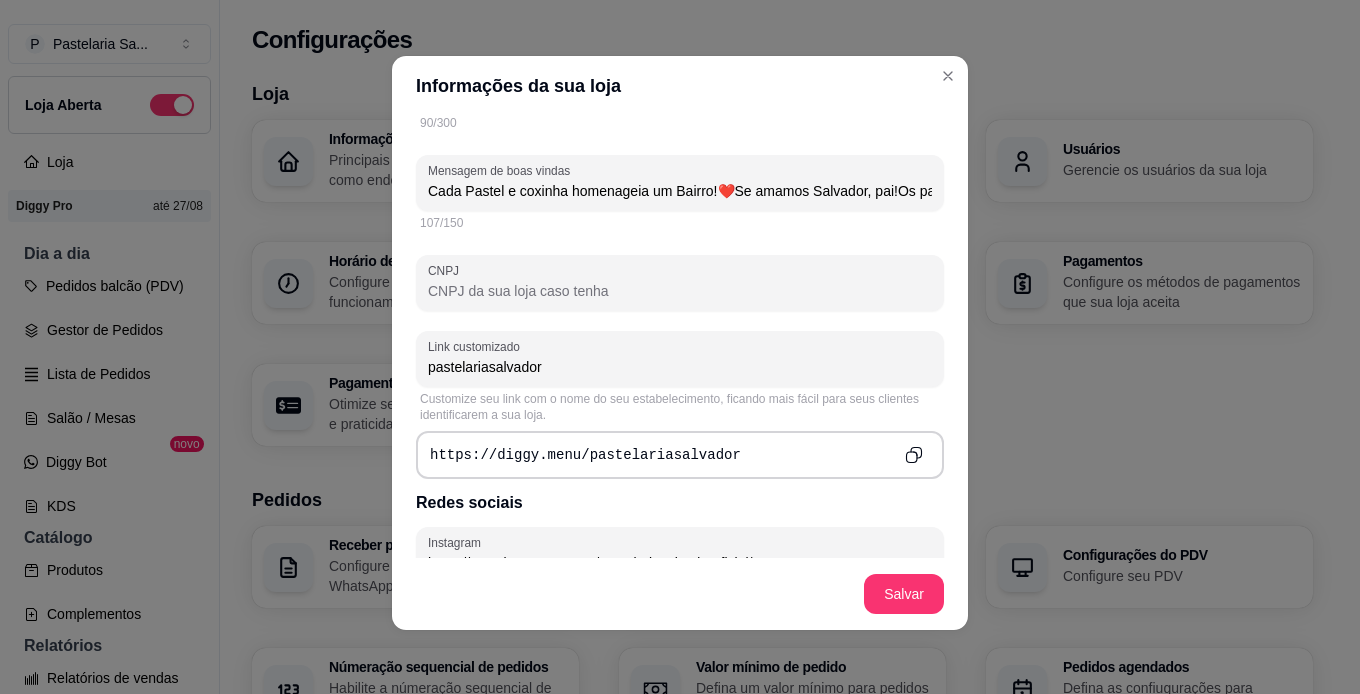 scroll, scrollTop: 536, scrollLeft: 0, axis: vertical 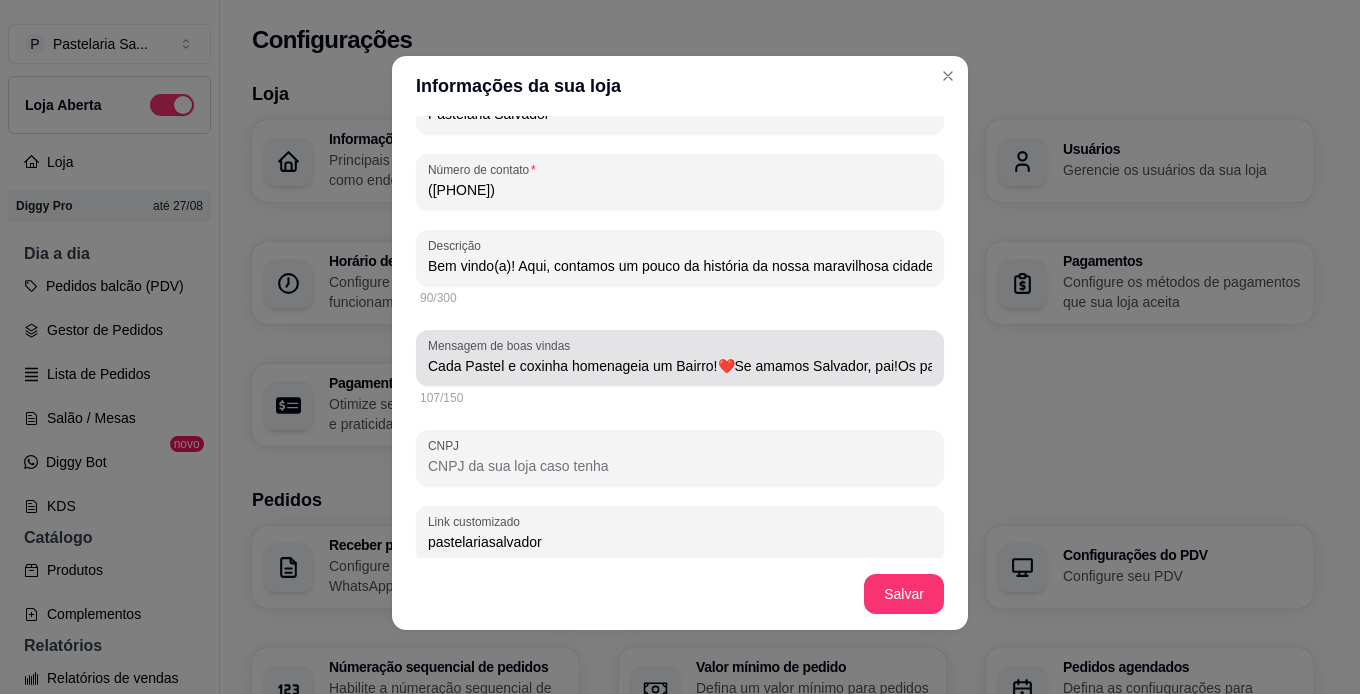 type on "Cada Pastel e coxinha homenageia um Bairro!❤️Se amamos Salvador, pai!Os pastéis mais soteropolitanos!😍" 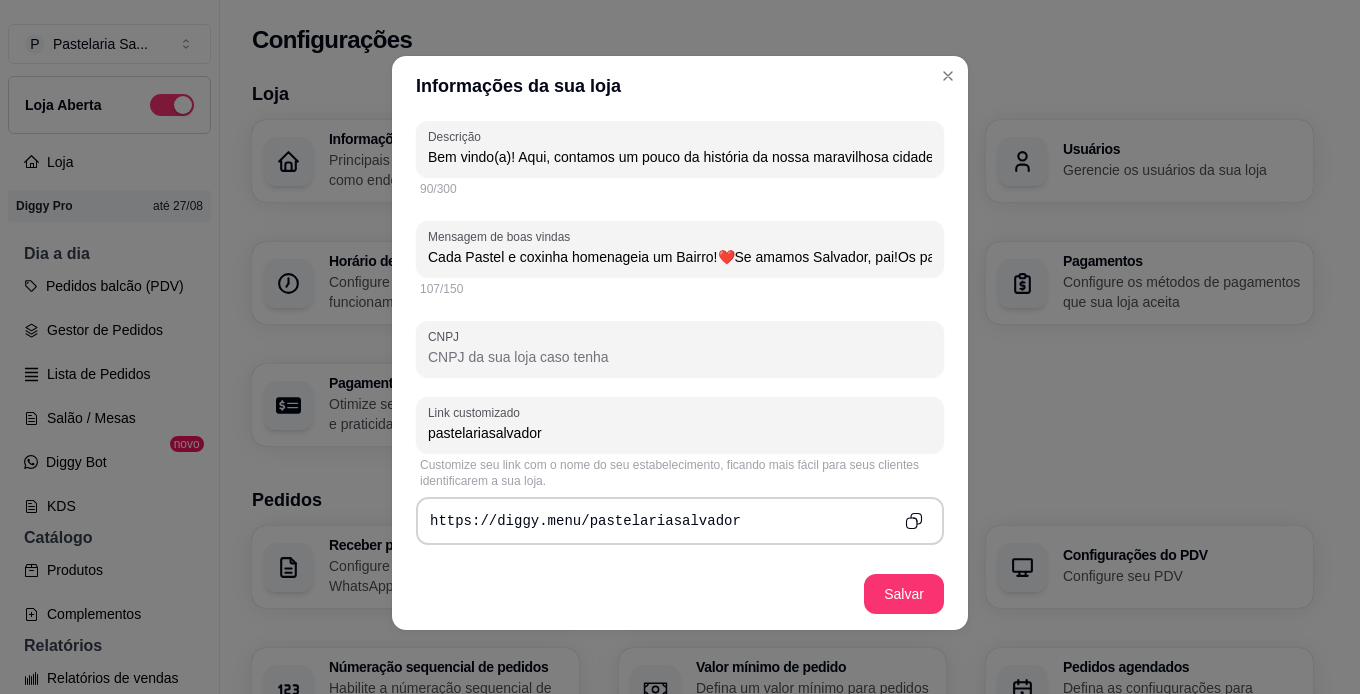 scroll, scrollTop: 536, scrollLeft: 0, axis: vertical 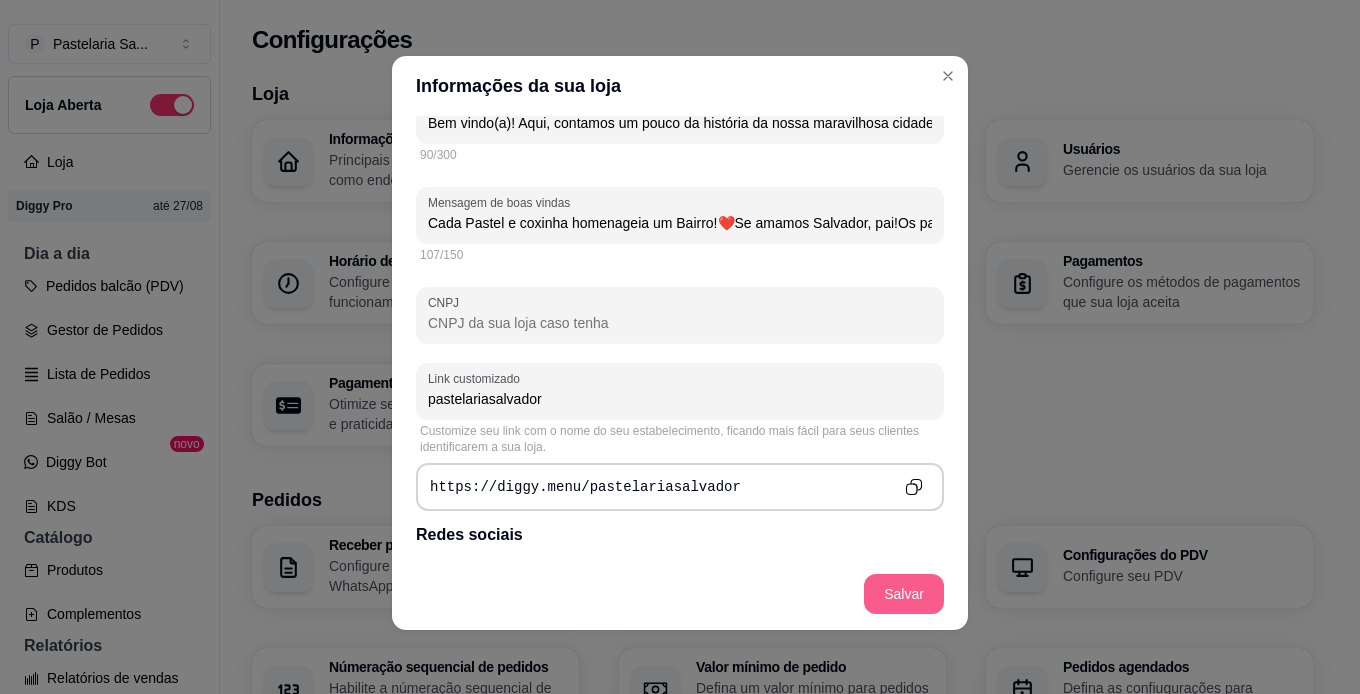 type on "https://www.instagram.com/pastelariasalvadoroficial/" 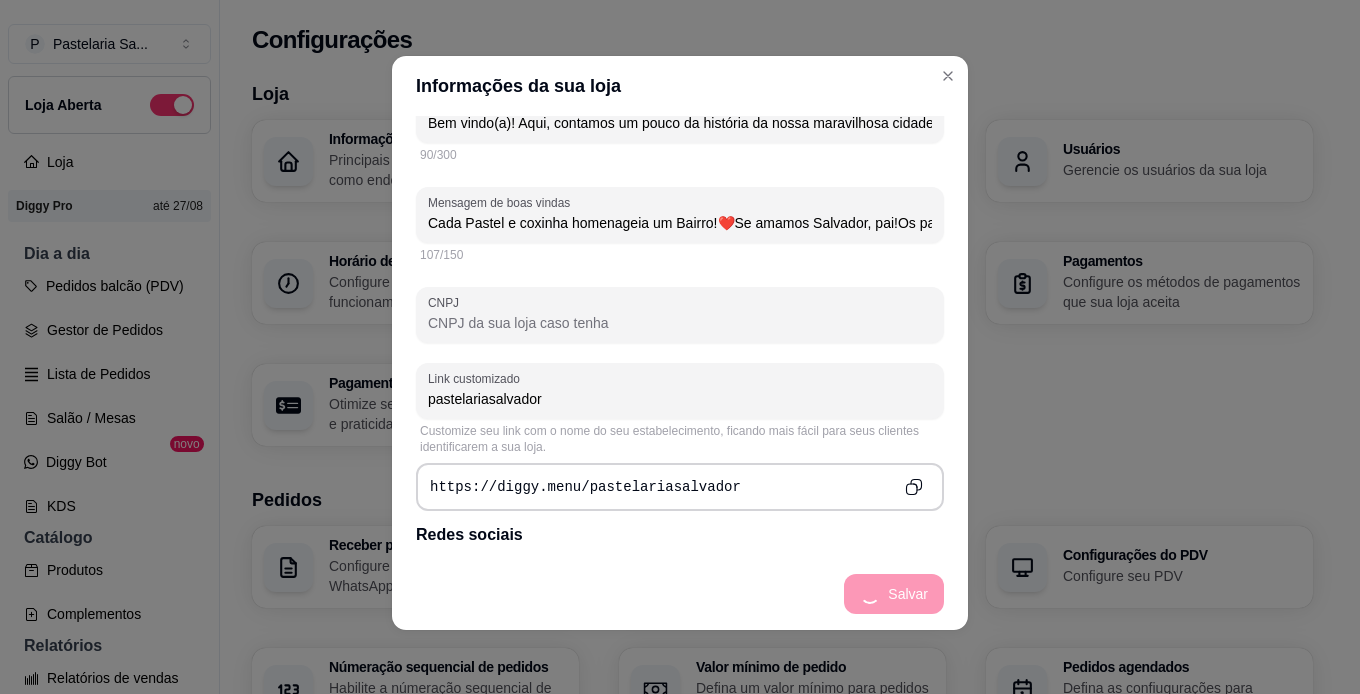 type on "Cada Pastel e coxinha homenageia um Bairro!❤️Se amamos Salvador, pai!Os pastéis mais soteropolitanos!😍" 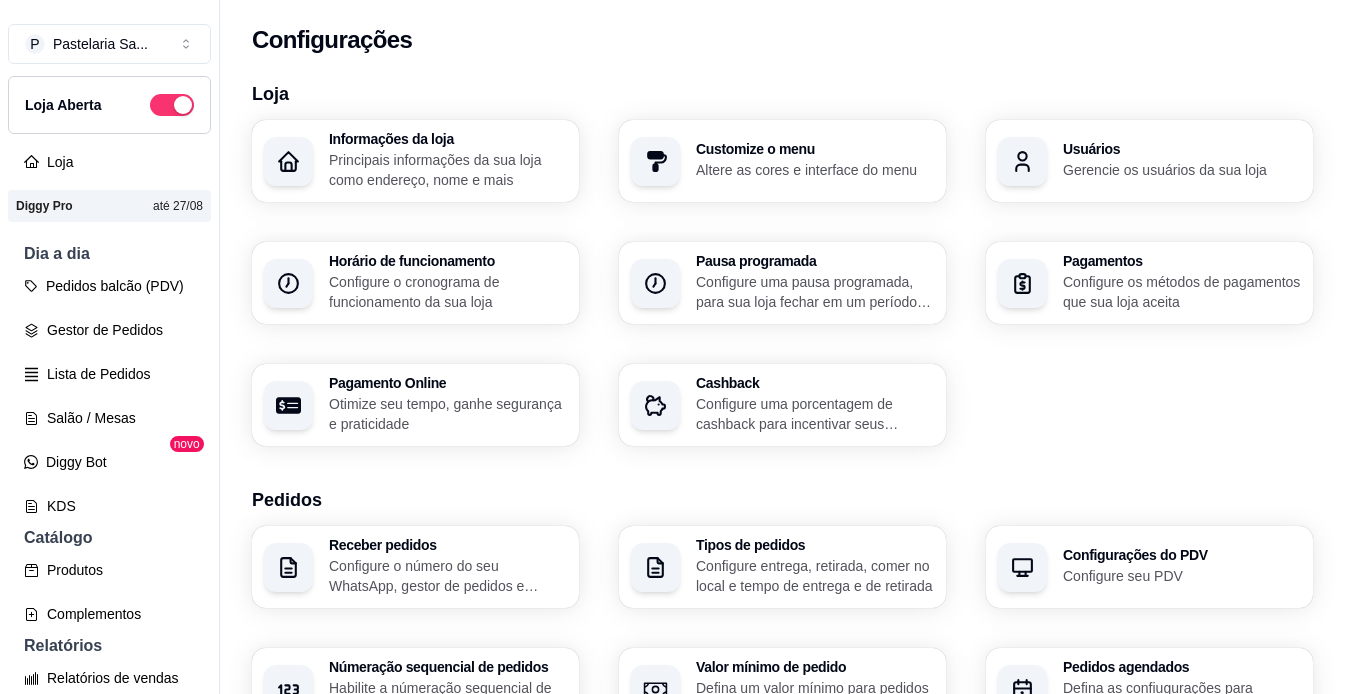 click on "Principais informações da sua loja como endereço, nome e mais" at bounding box center [448, 170] 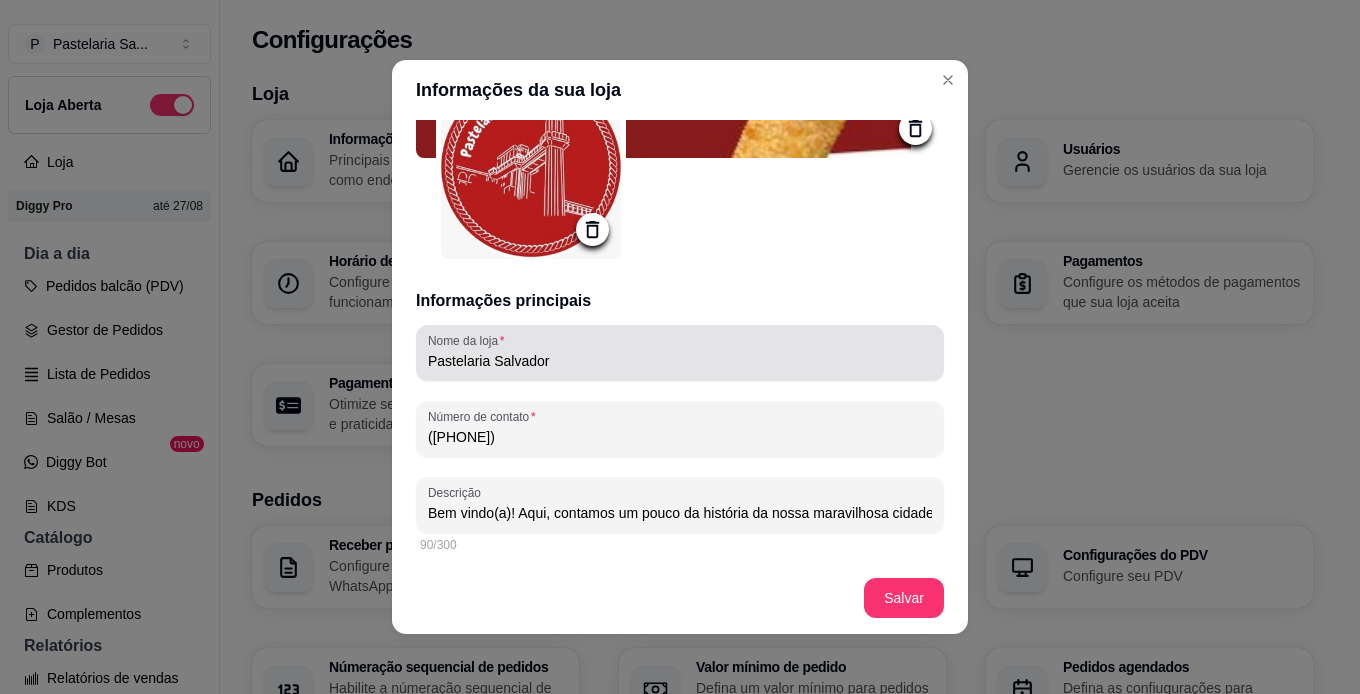 type on "Cada Pastel e coxinha homenageia um Bairro!❤️Se amamos Salvador, pai!Os pastéis mais soteropolitanos!😍" 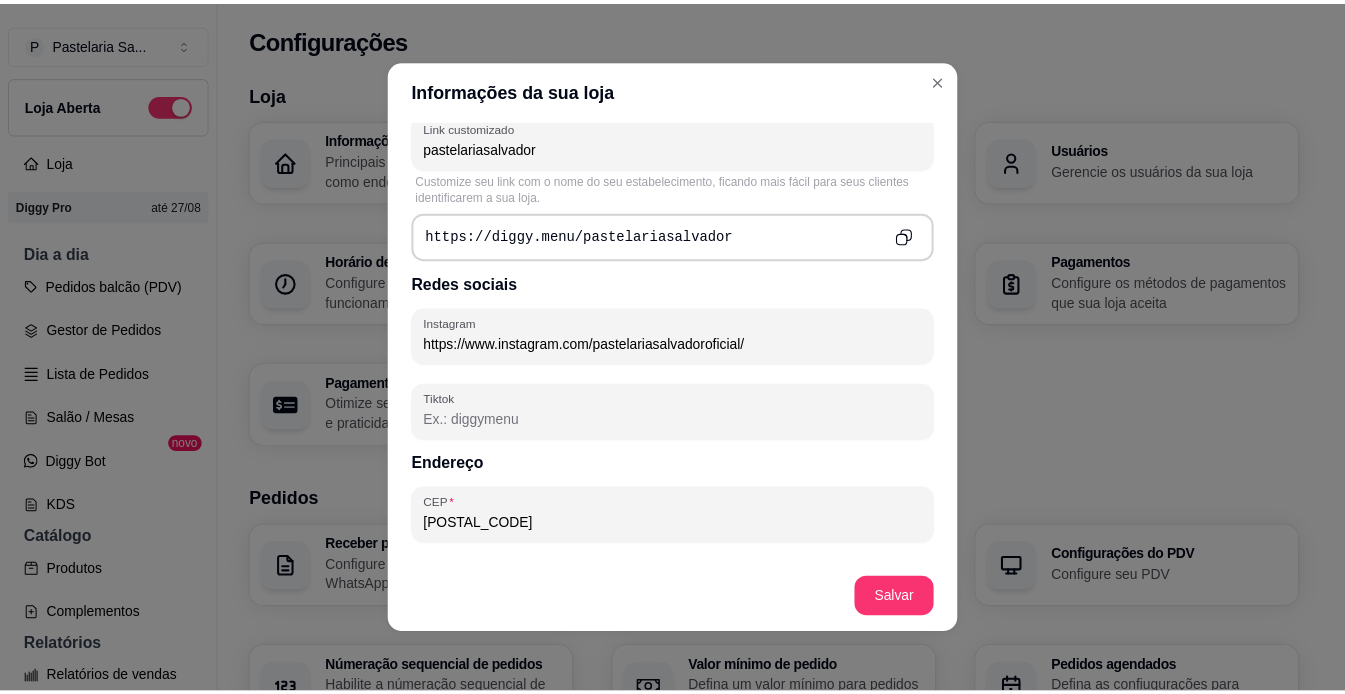 scroll, scrollTop: 800, scrollLeft: 0, axis: vertical 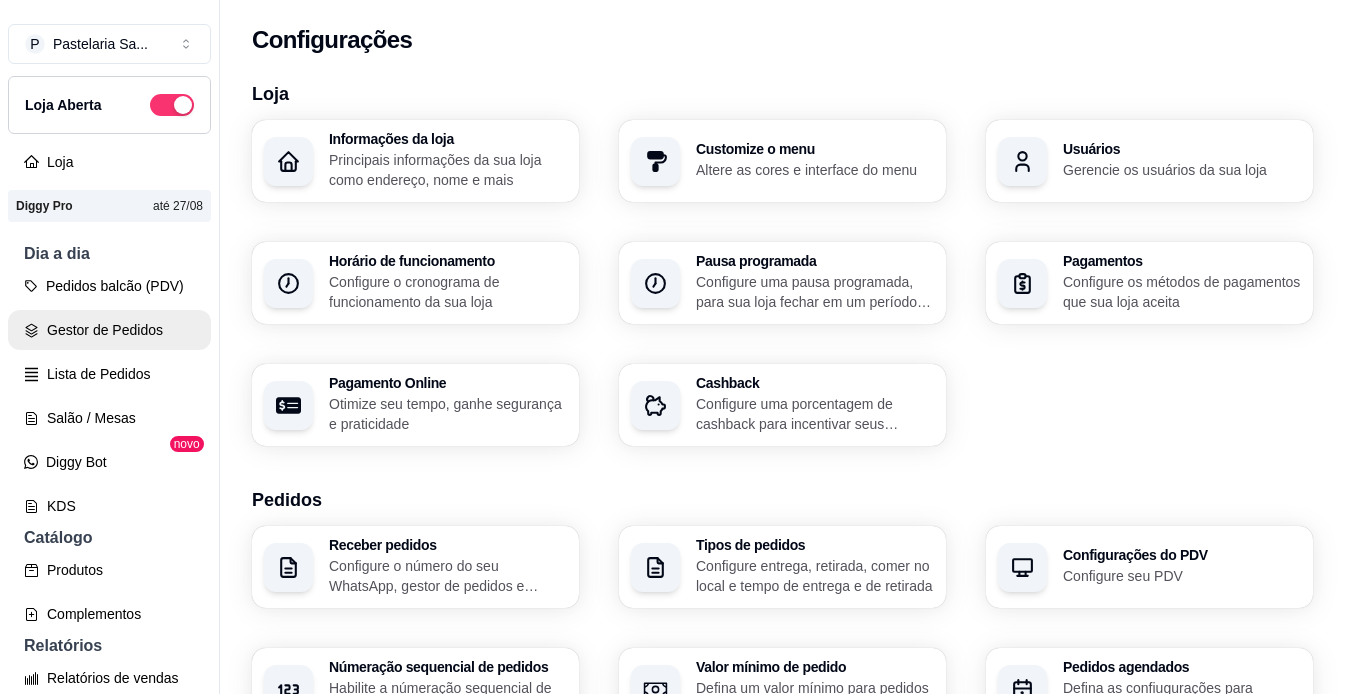 click on "Gestor de Pedidos" at bounding box center [109, 330] 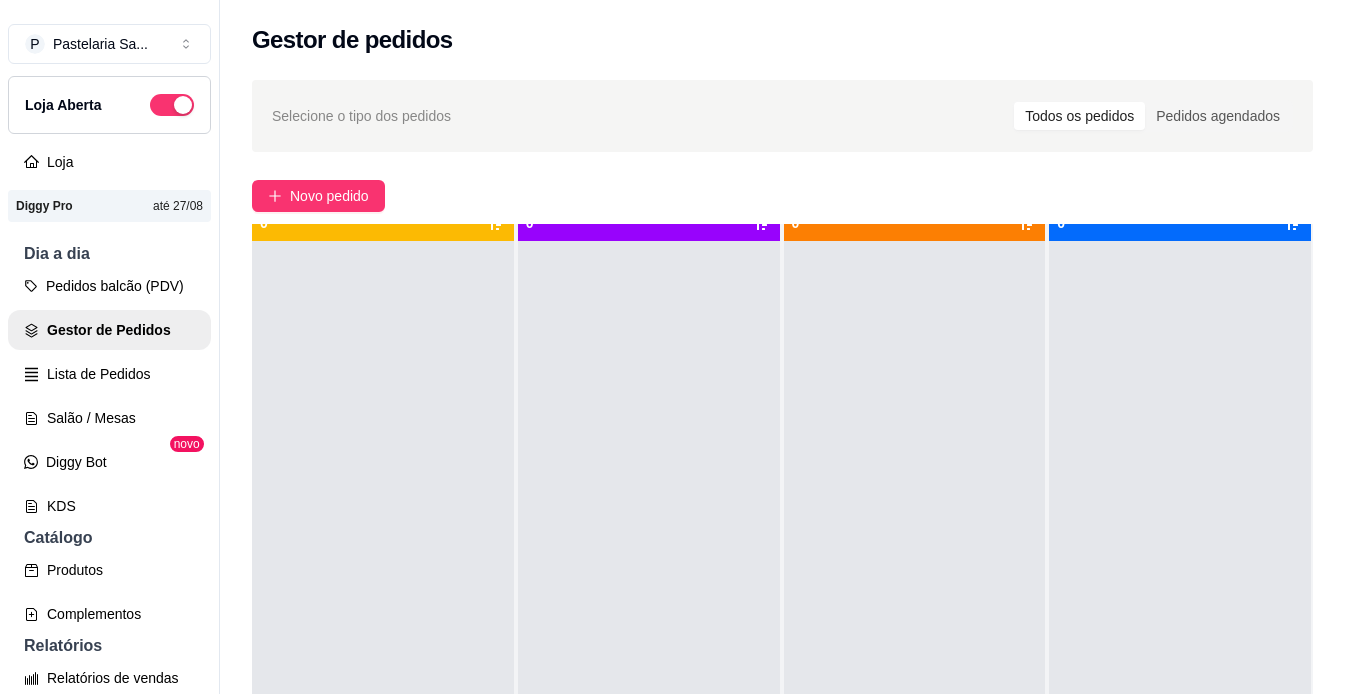 scroll, scrollTop: 56, scrollLeft: 0, axis: vertical 